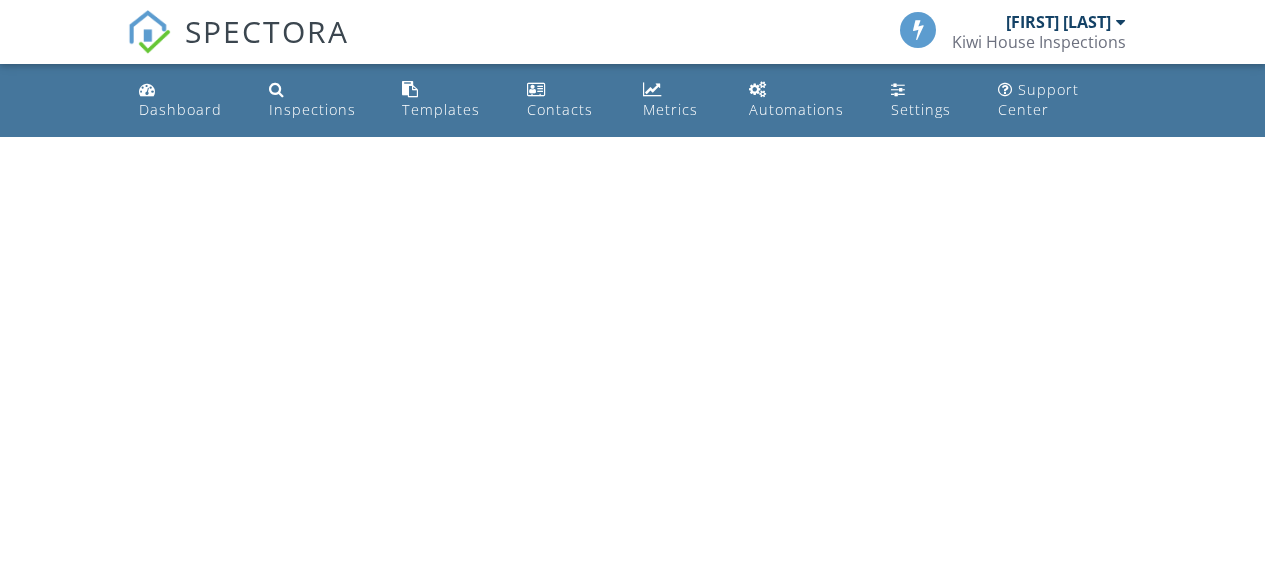 scroll, scrollTop: 0, scrollLeft: 0, axis: both 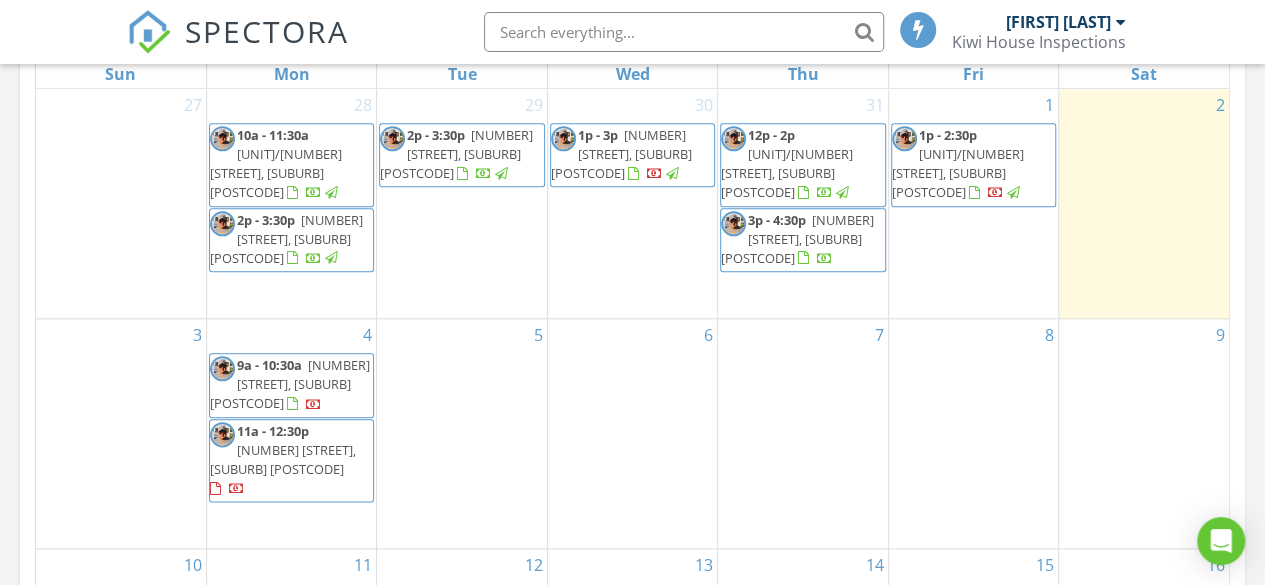 click on "5" at bounding box center (461, 433) 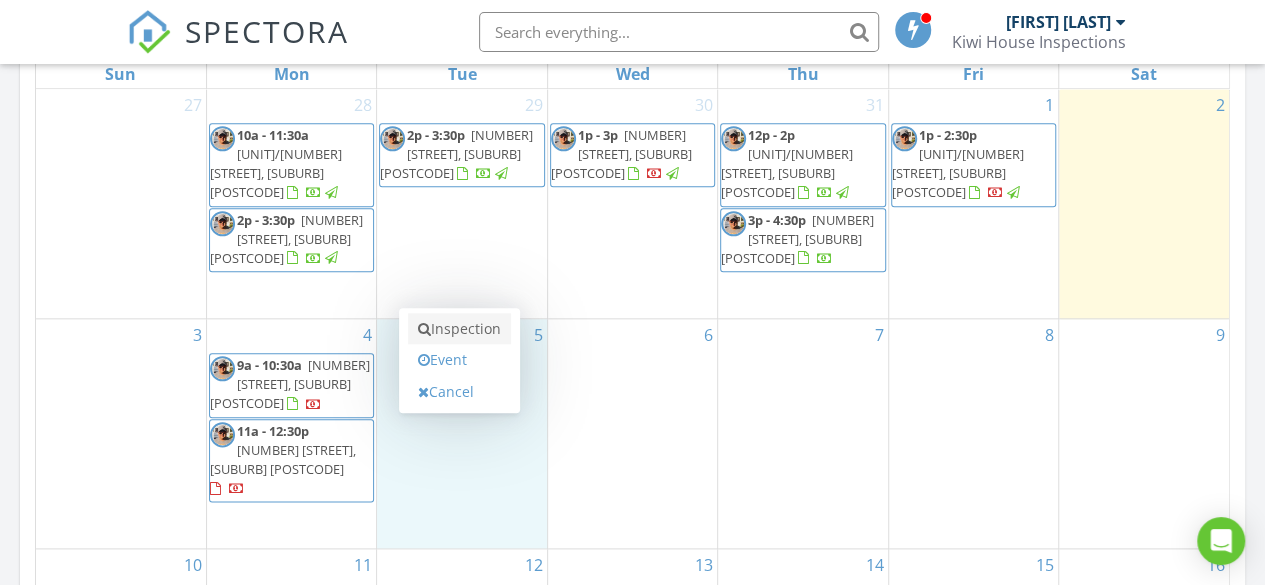 click on "Inspection" at bounding box center (459, 329) 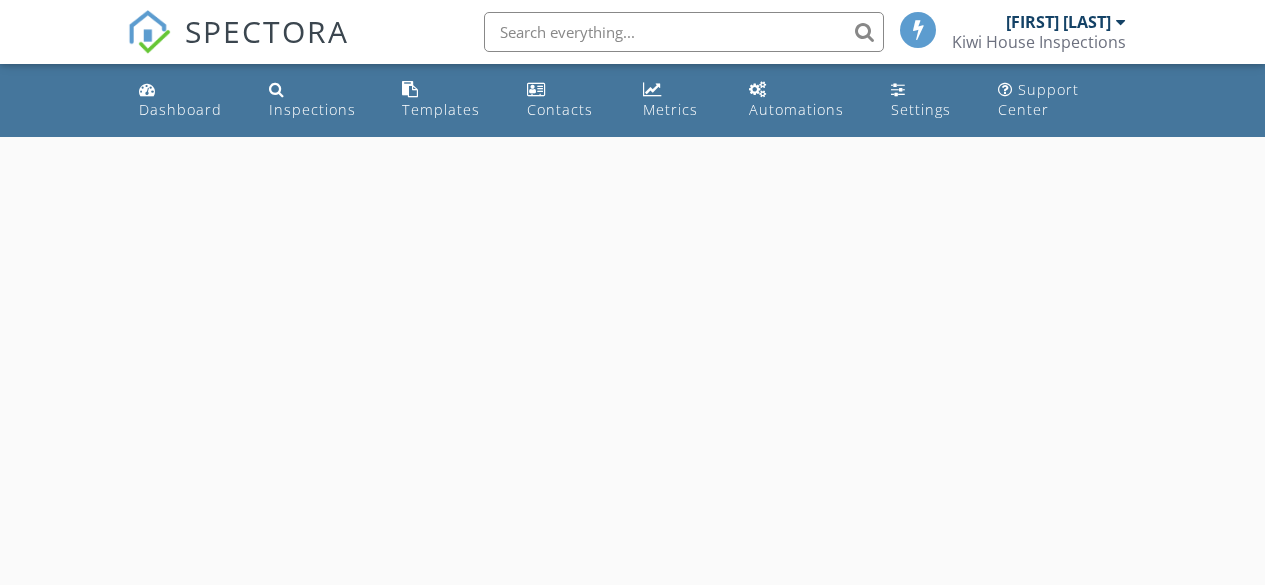 scroll, scrollTop: 0, scrollLeft: 0, axis: both 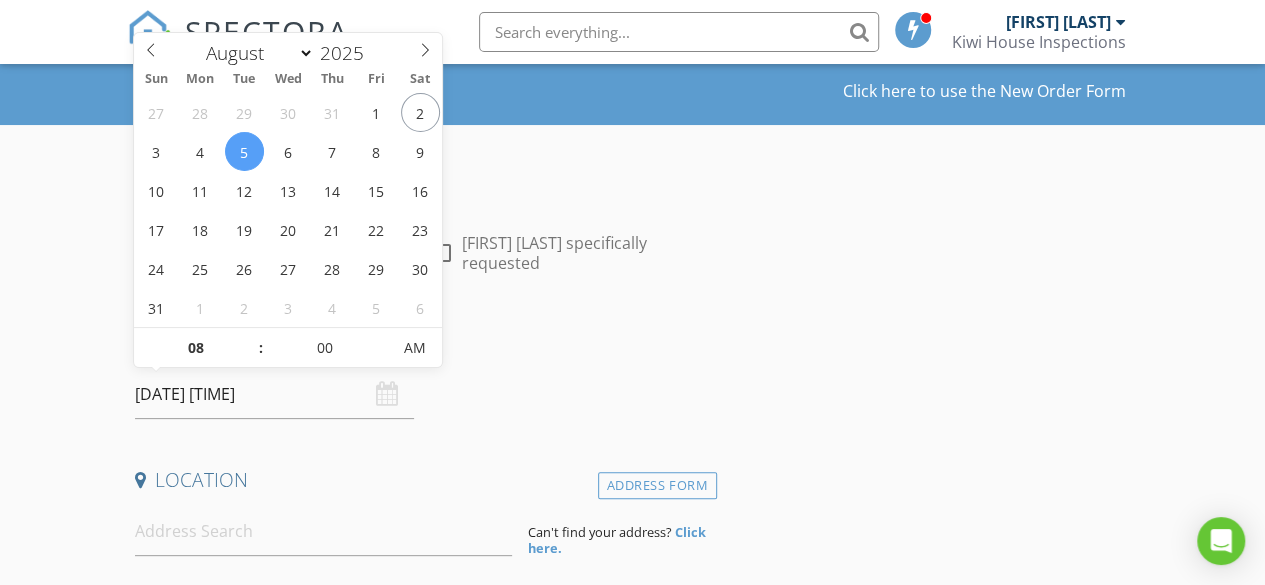 click on "[DATE] [TIME]" at bounding box center [274, 394] 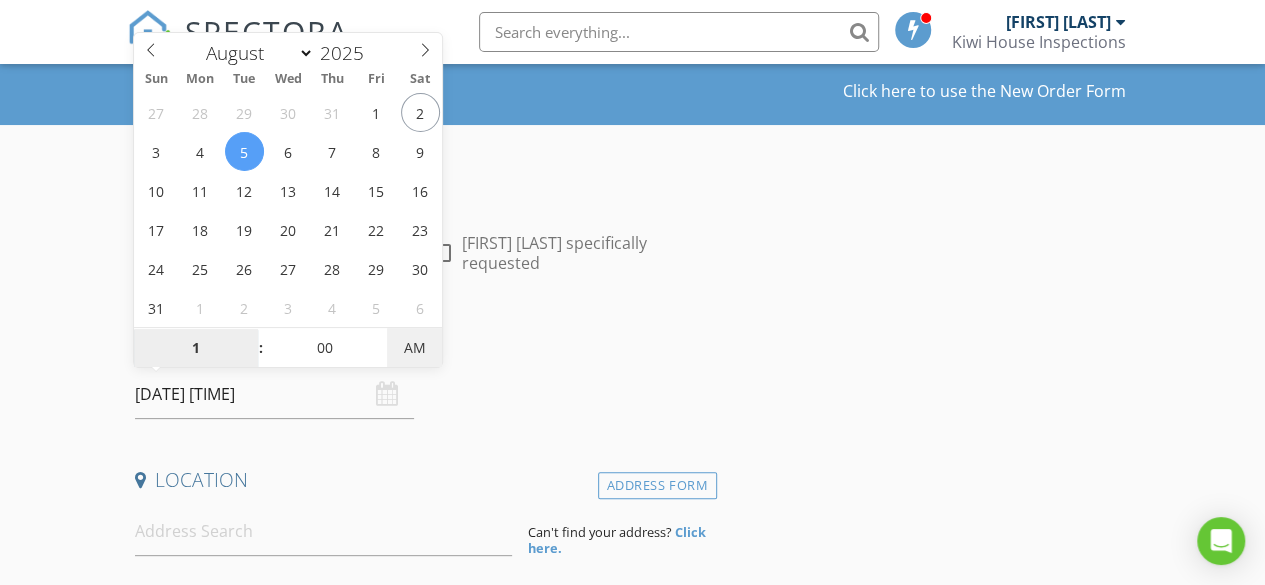 type on "01" 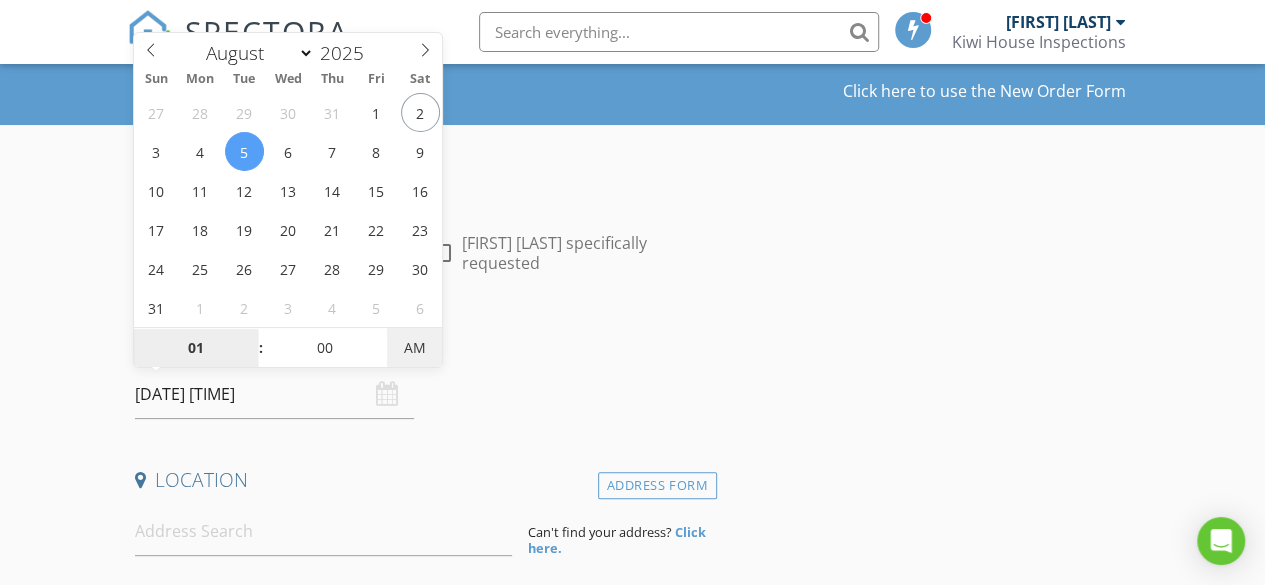 click on "AM" at bounding box center [414, 348] 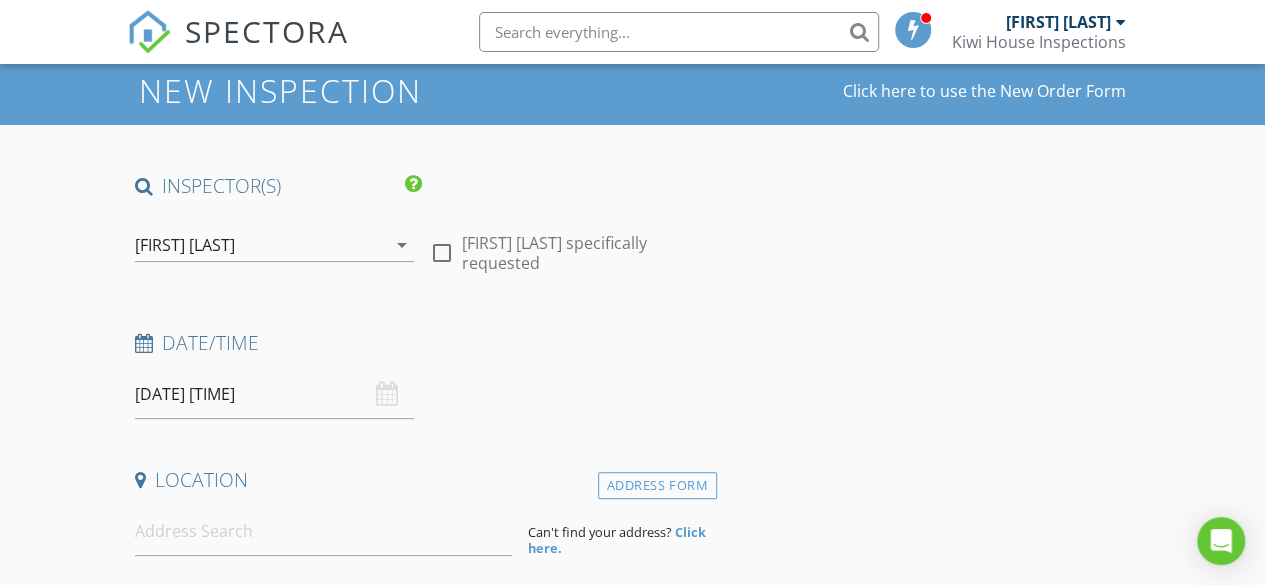 click on "Date/Time
[DATE] [TIME]" at bounding box center [422, 374] 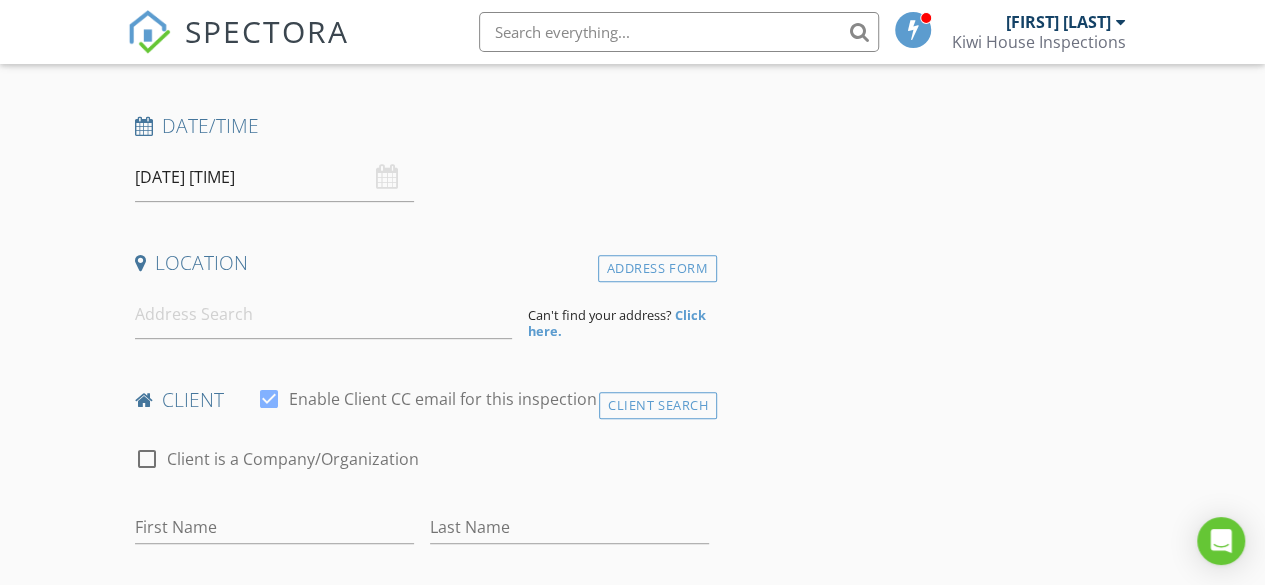 scroll, scrollTop: 298, scrollLeft: 0, axis: vertical 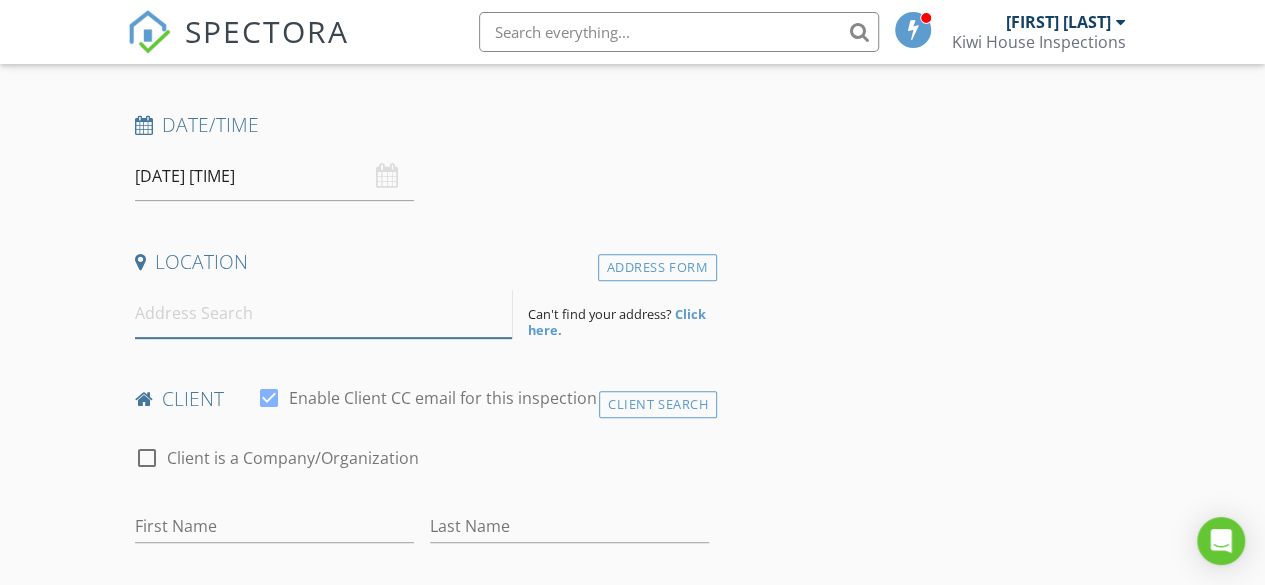 click at bounding box center [324, 313] 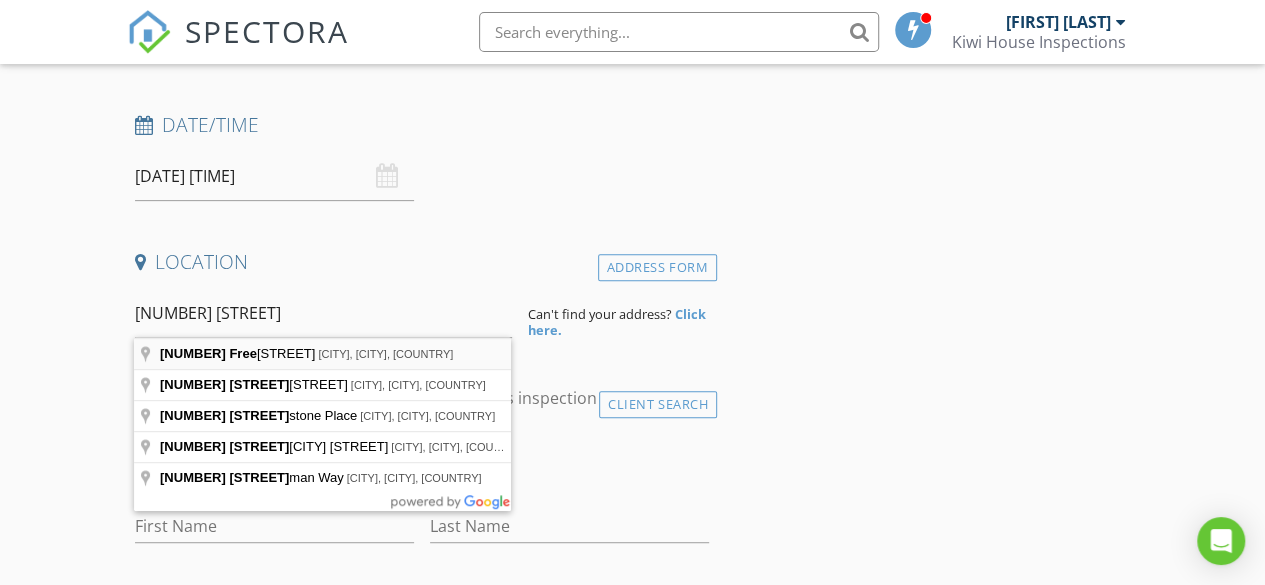 type on "[NUMBER] [STREET], [CITY], [CITY], [COUNTRY]" 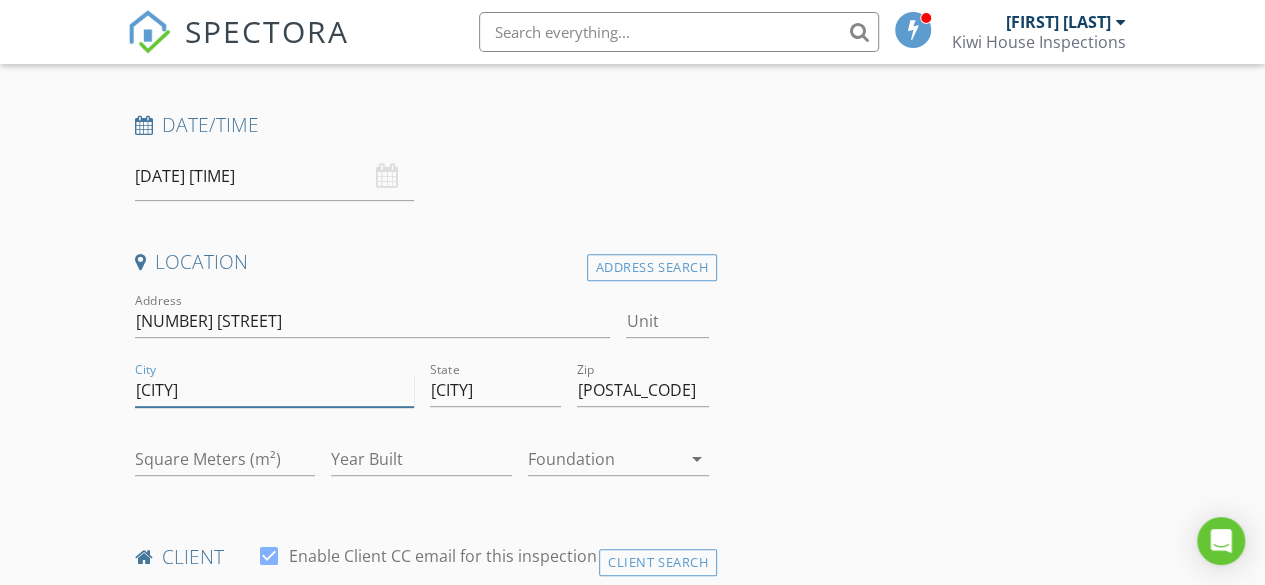 drag, startPoint x: 226, startPoint y: 393, endPoint x: 71, endPoint y: 393, distance: 155 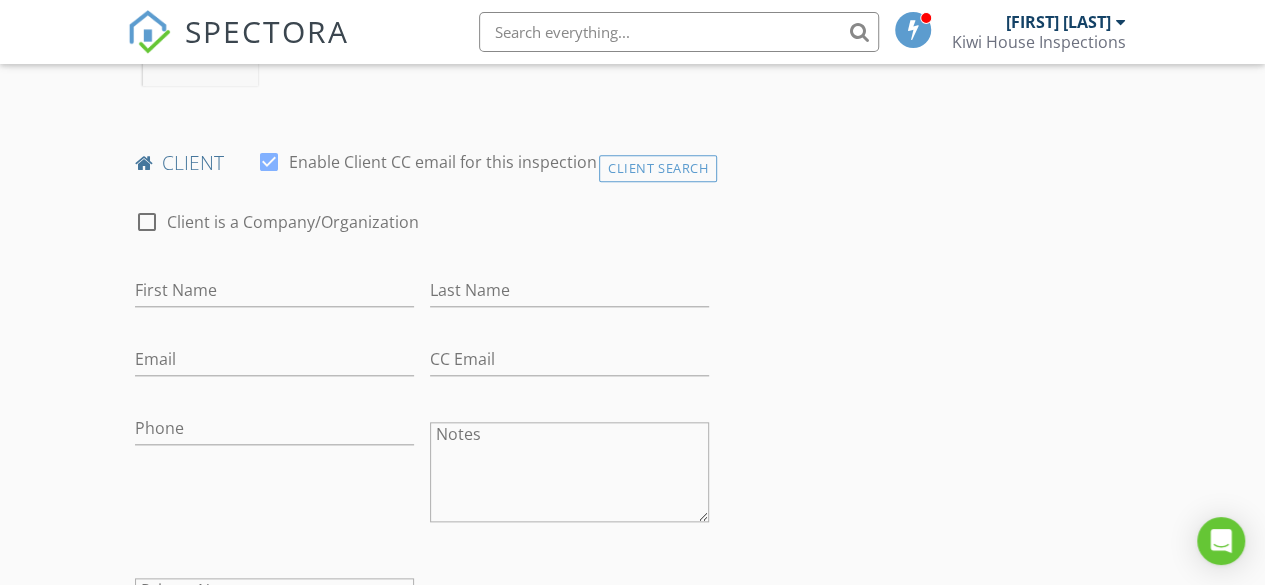 scroll, scrollTop: 875, scrollLeft: 0, axis: vertical 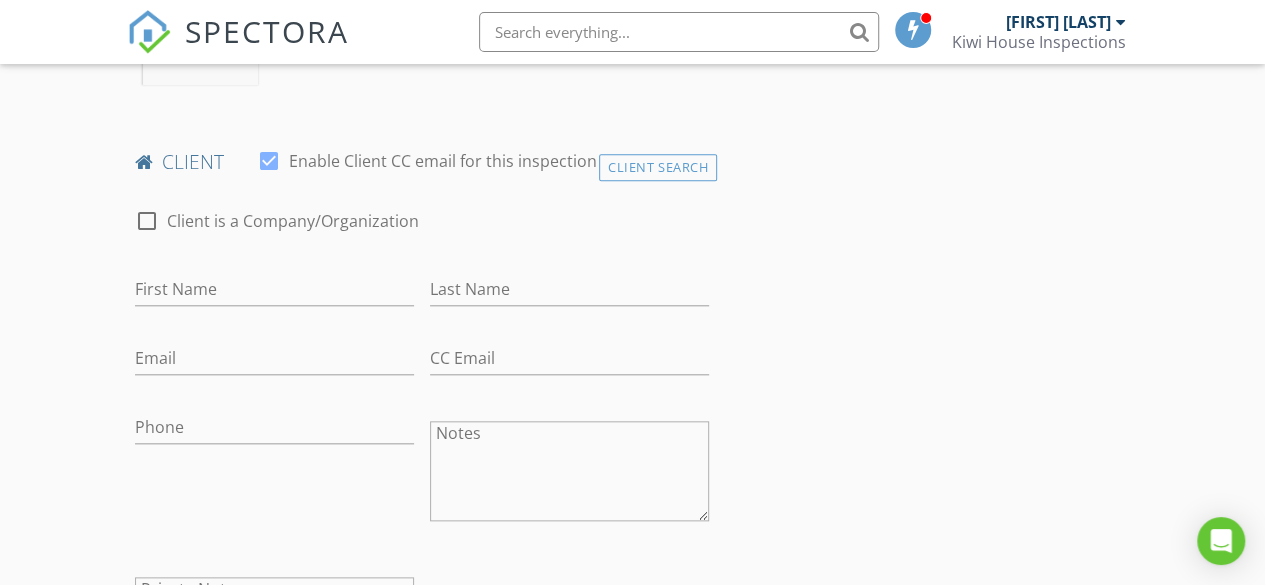 type on "[CITY]" 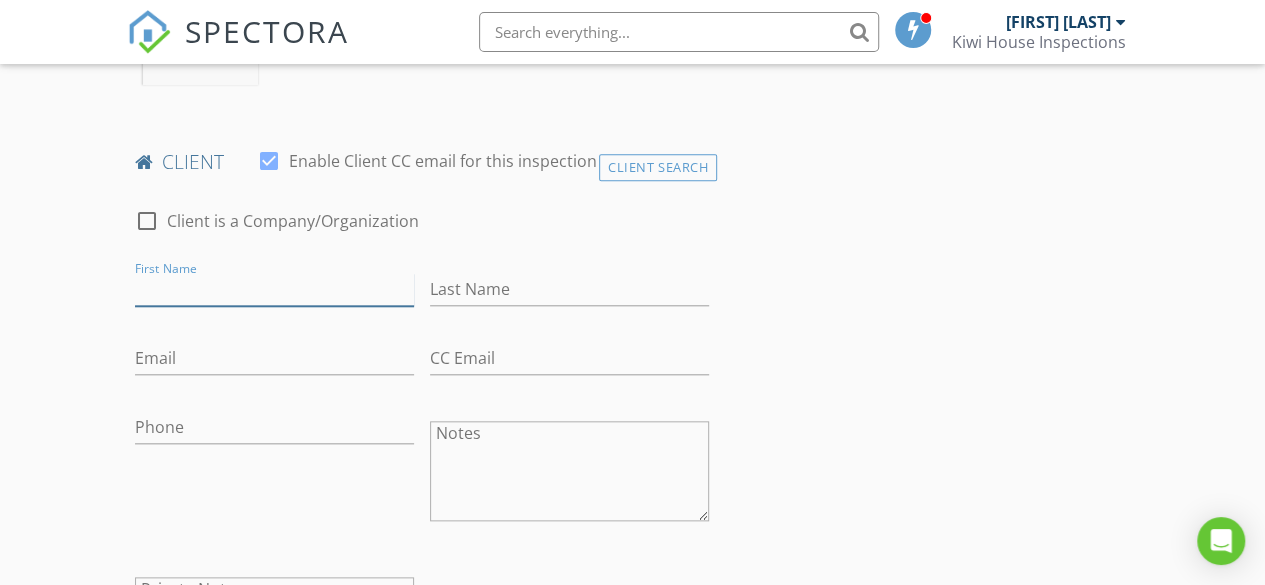 click on "First Name" at bounding box center (274, 289) 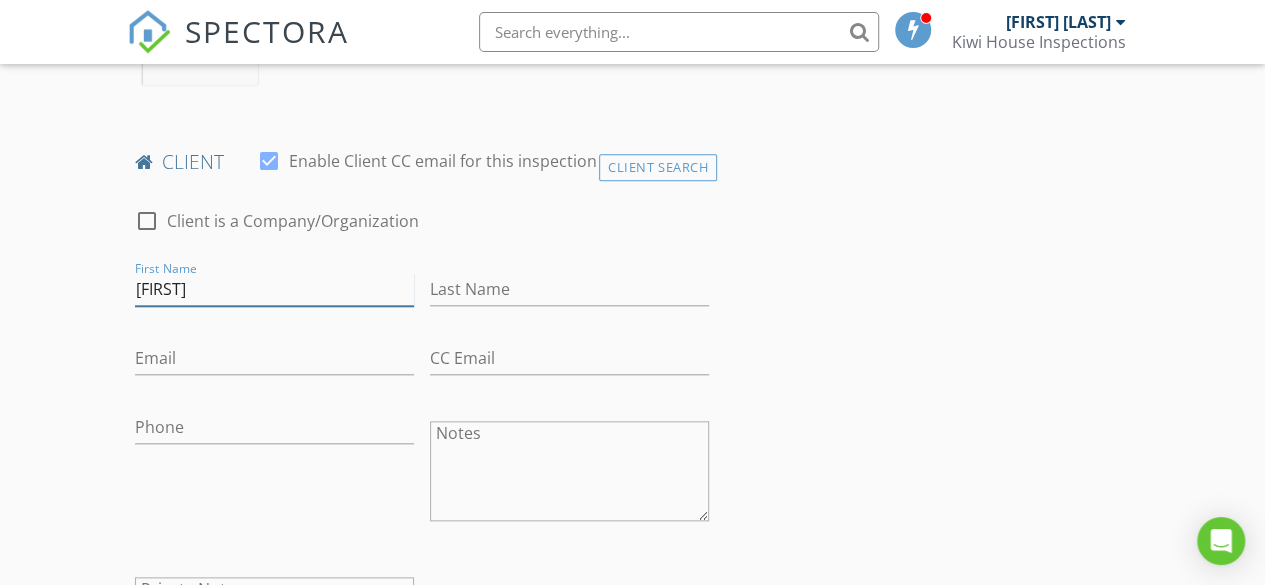 type on "[FIRST]" 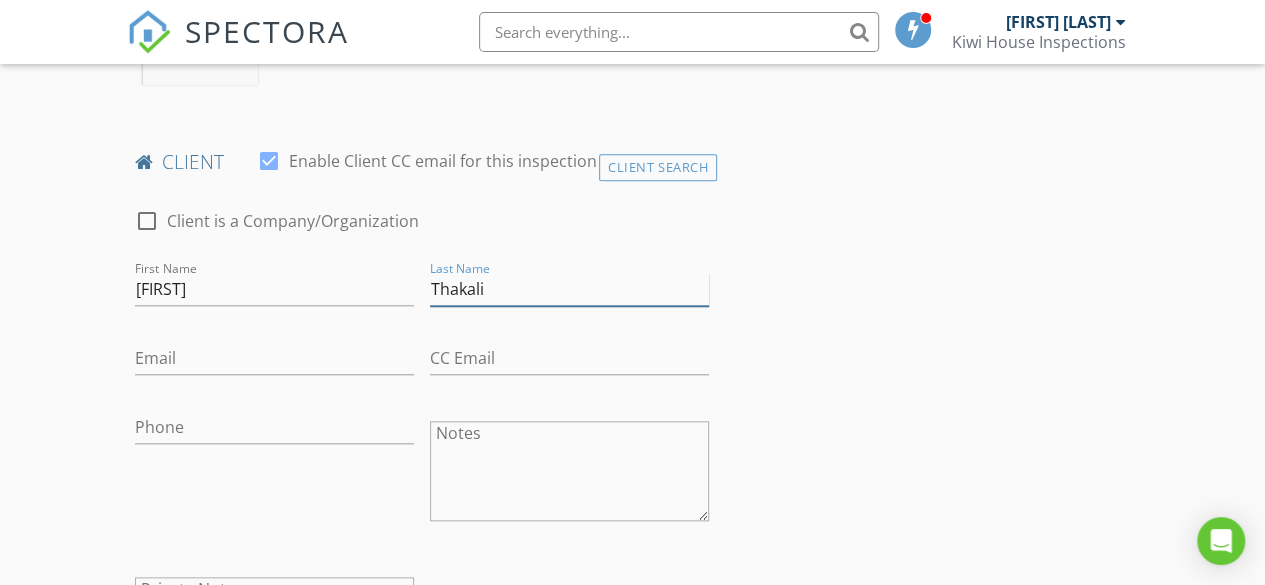 type on "Thakali" 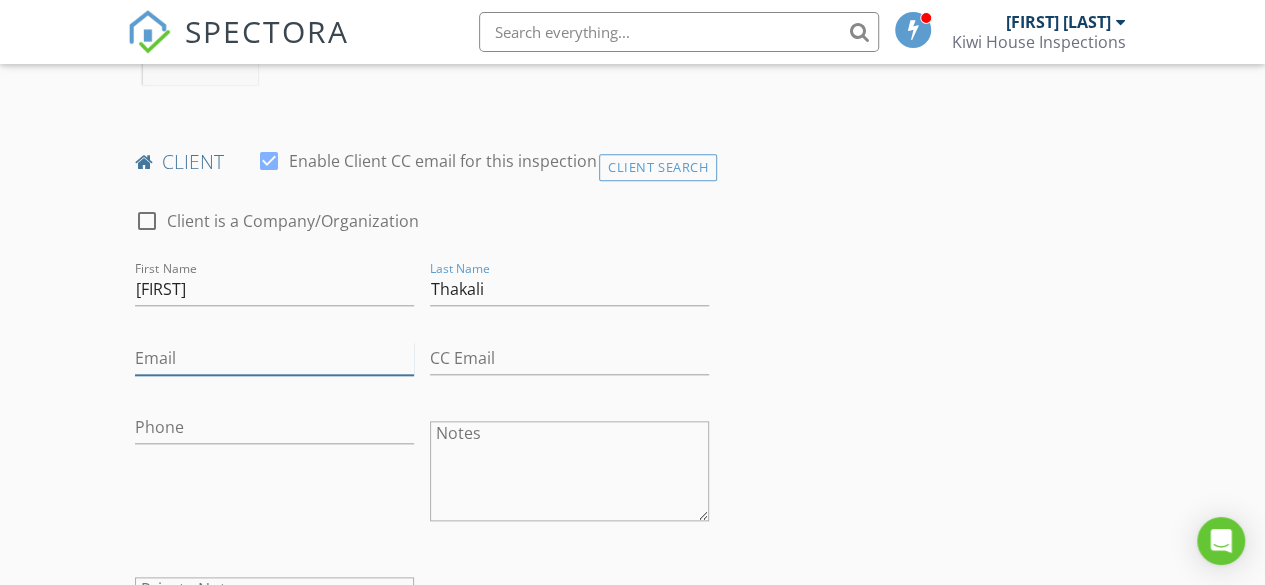 click on "Email" at bounding box center [274, 358] 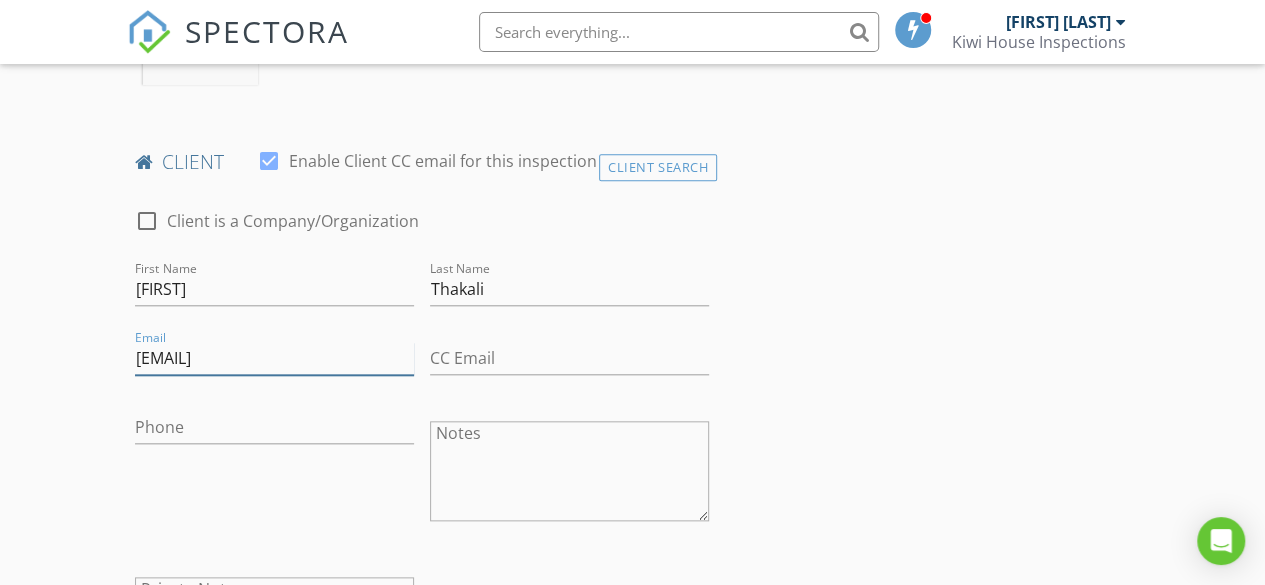 type on "[EMAIL]" 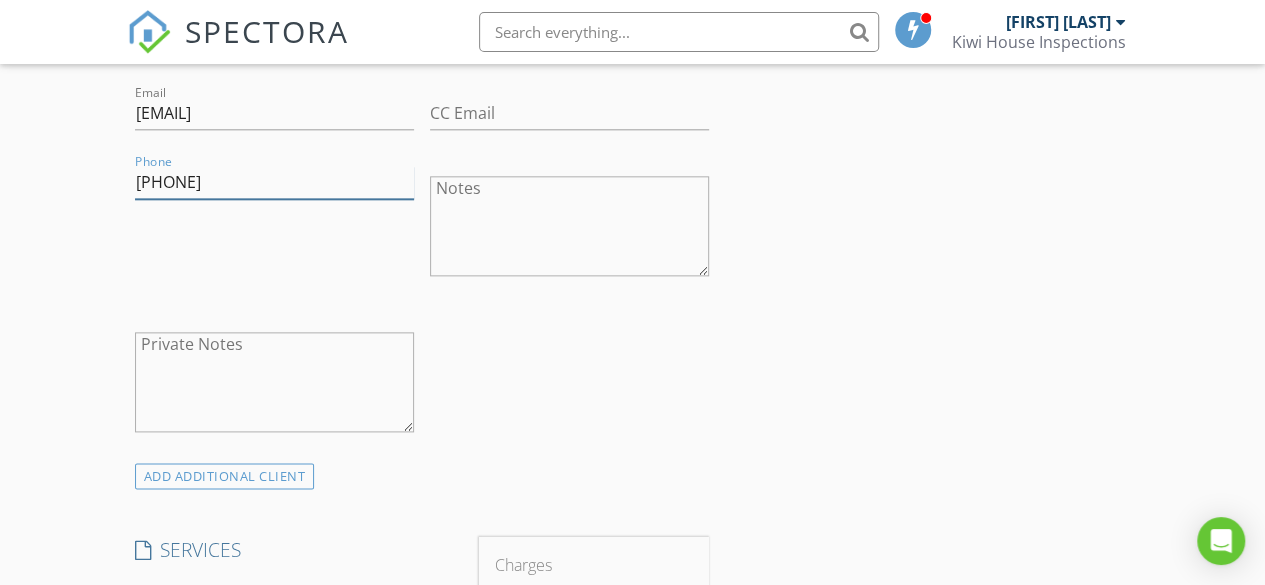 scroll, scrollTop: 1266, scrollLeft: 0, axis: vertical 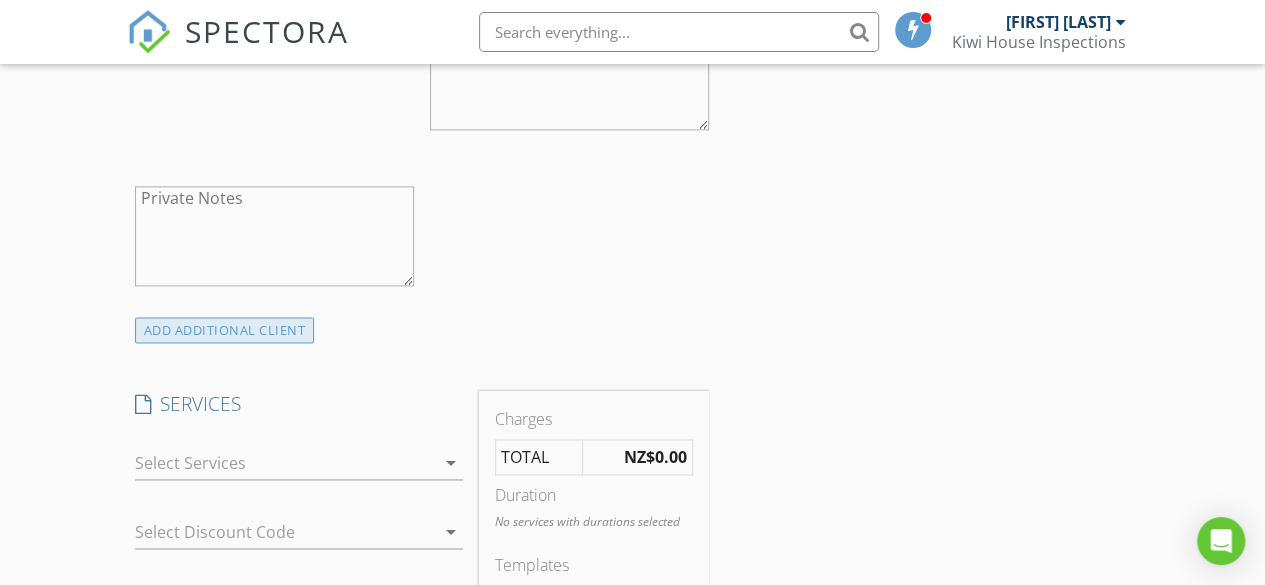 type on "[PHONE]" 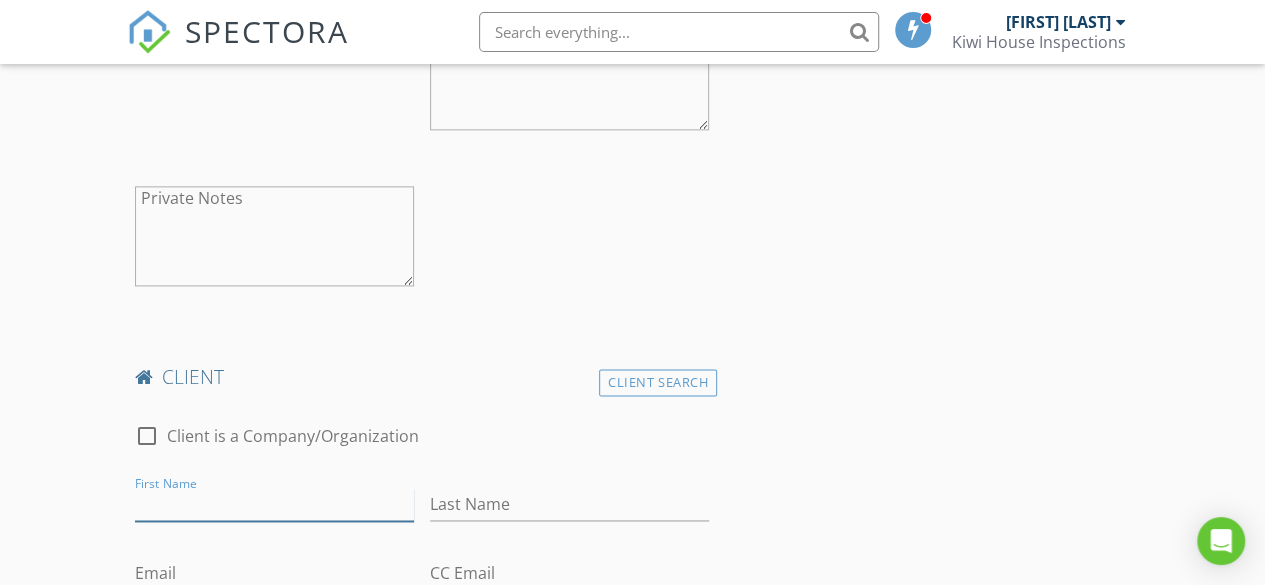 click on "First Name" at bounding box center [274, 504] 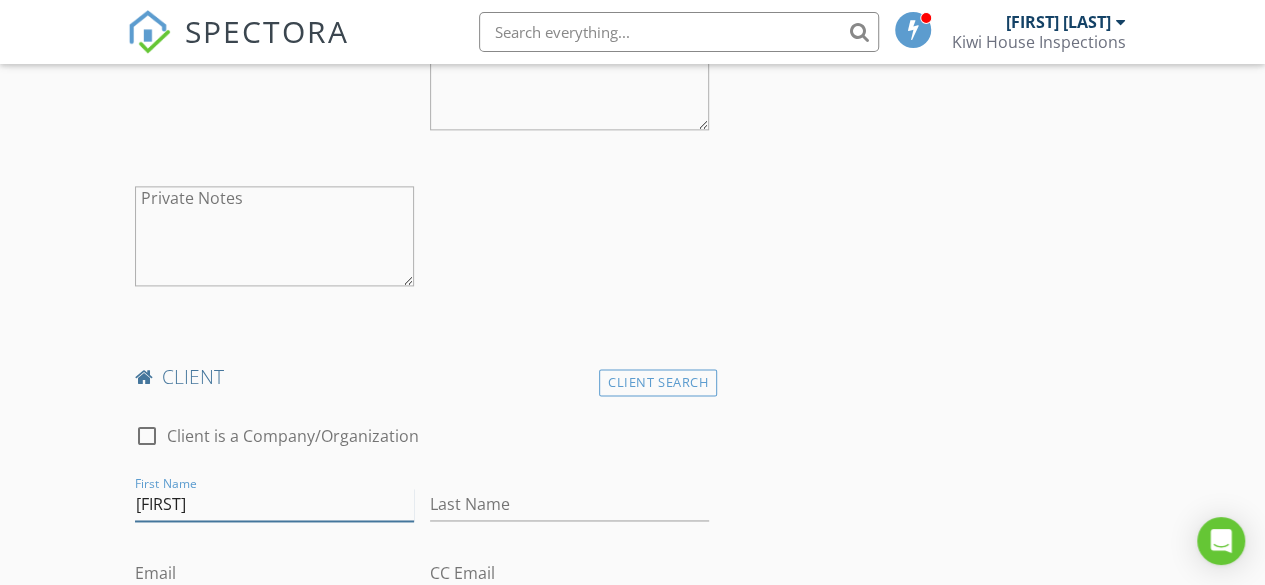 type on "[FIRST]" 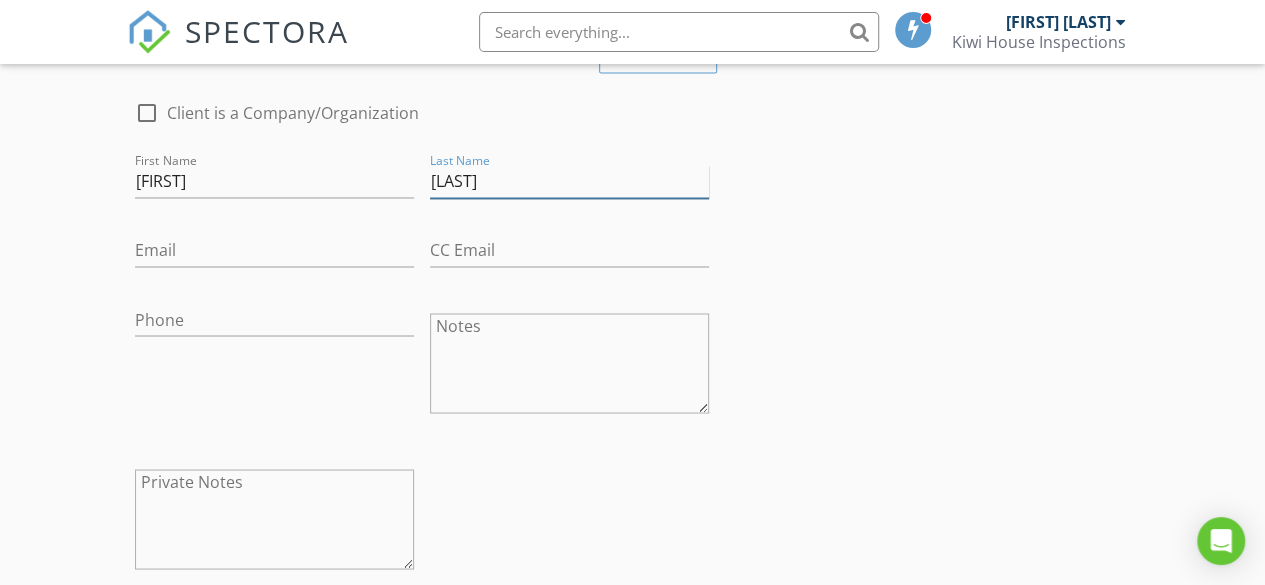 scroll, scrollTop: 1590, scrollLeft: 0, axis: vertical 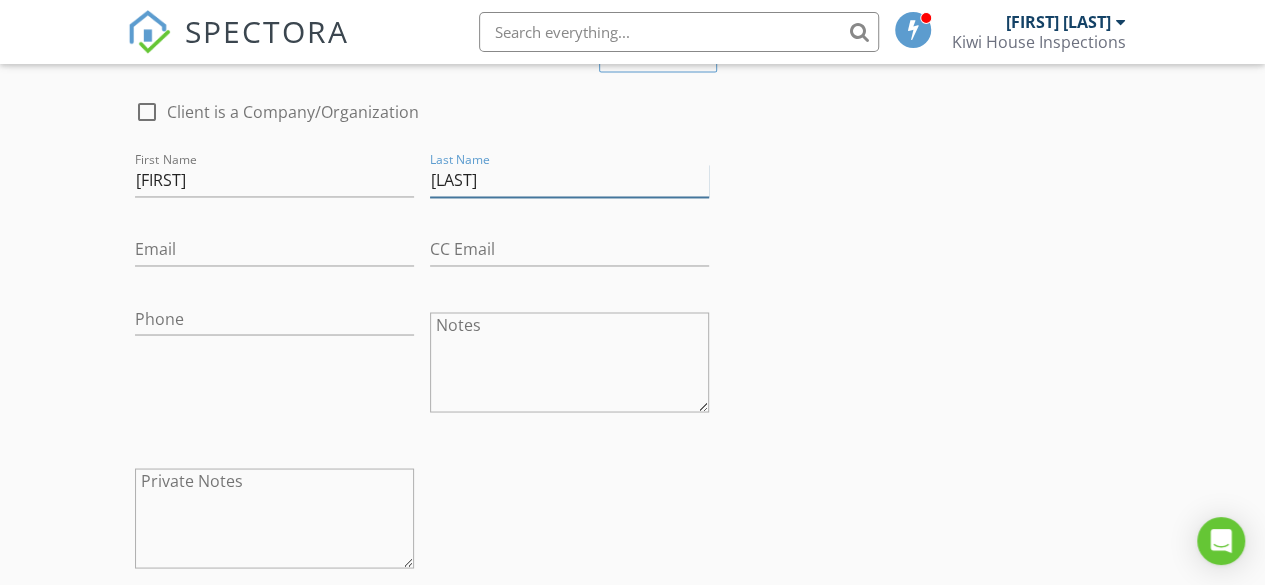 type on "[LAST]" 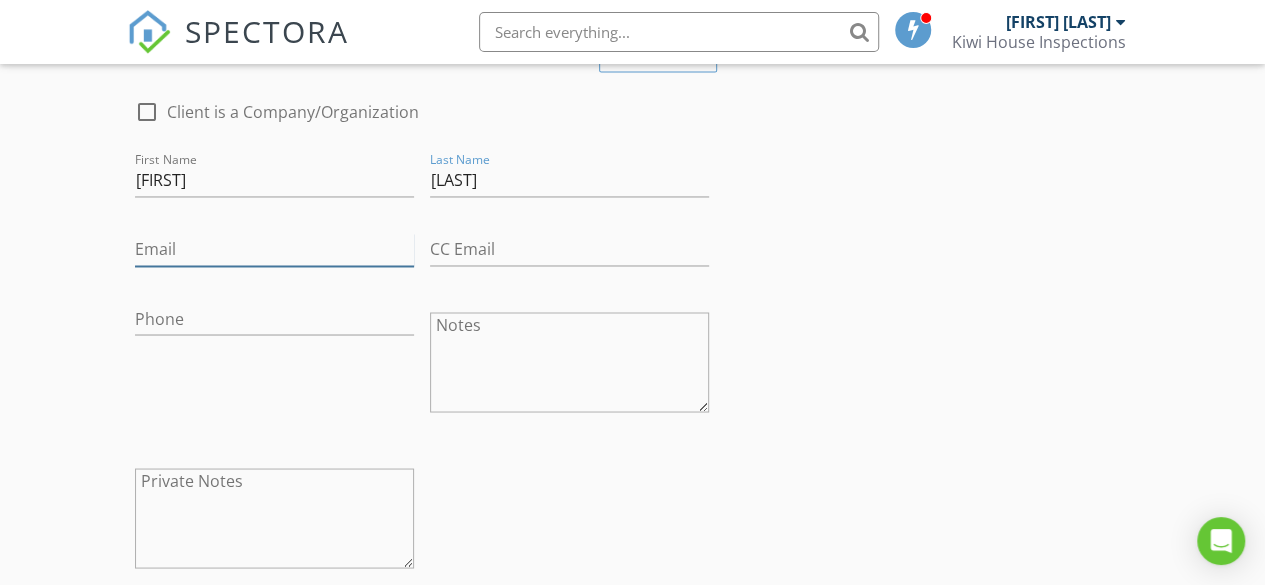 click on "Email" at bounding box center (274, 249) 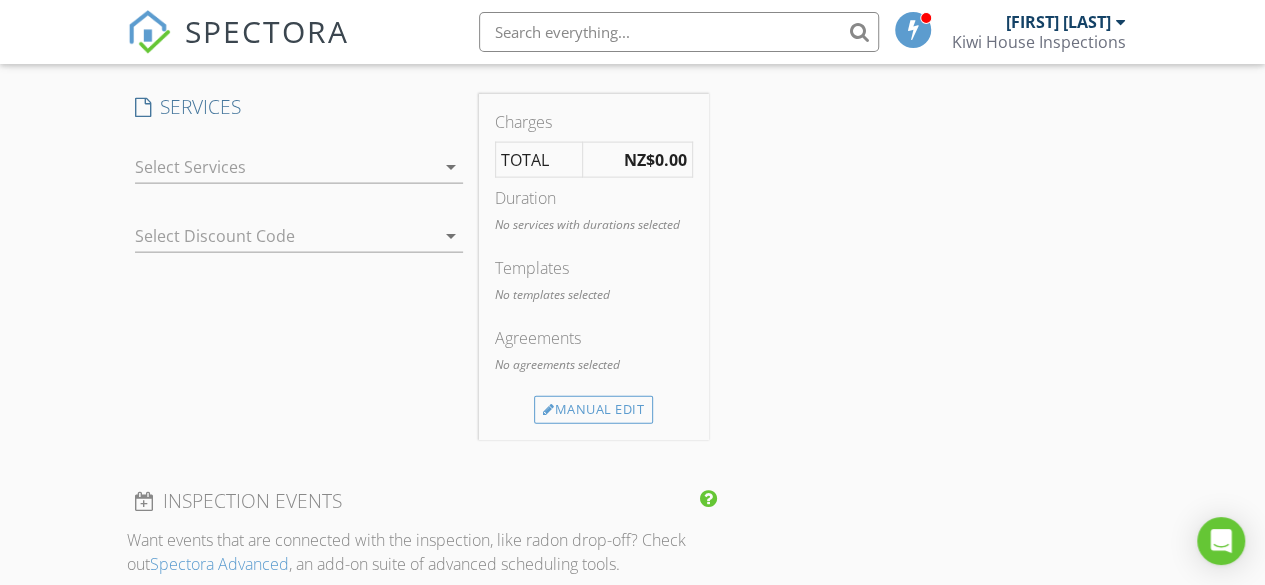 scroll, scrollTop: 2153, scrollLeft: 0, axis: vertical 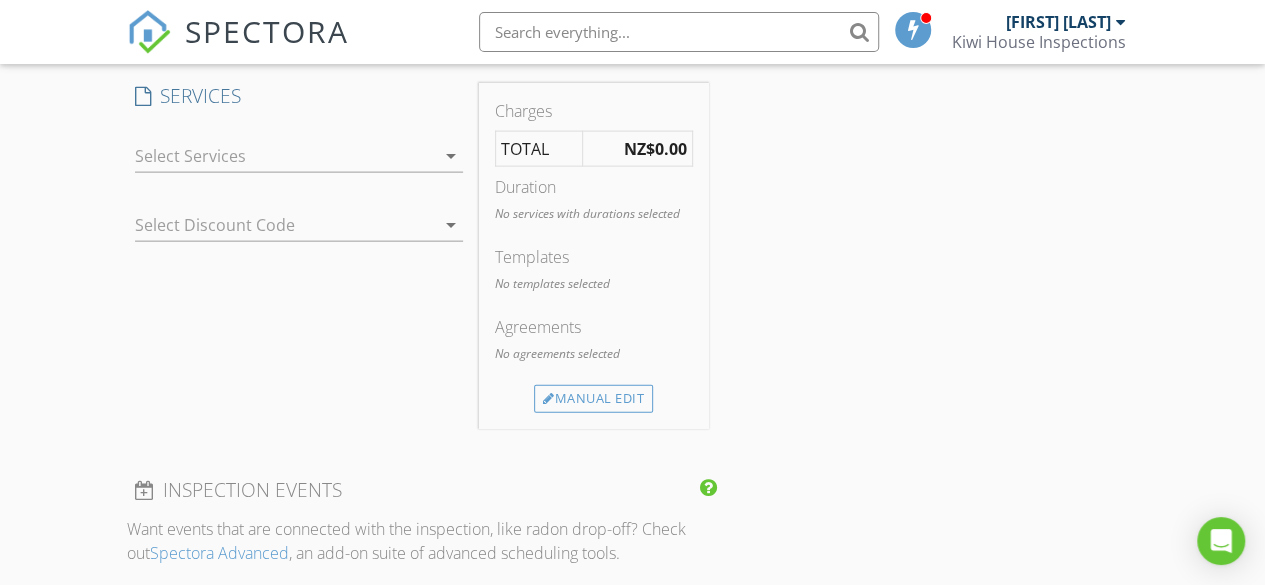 type on "[EMAIL]" 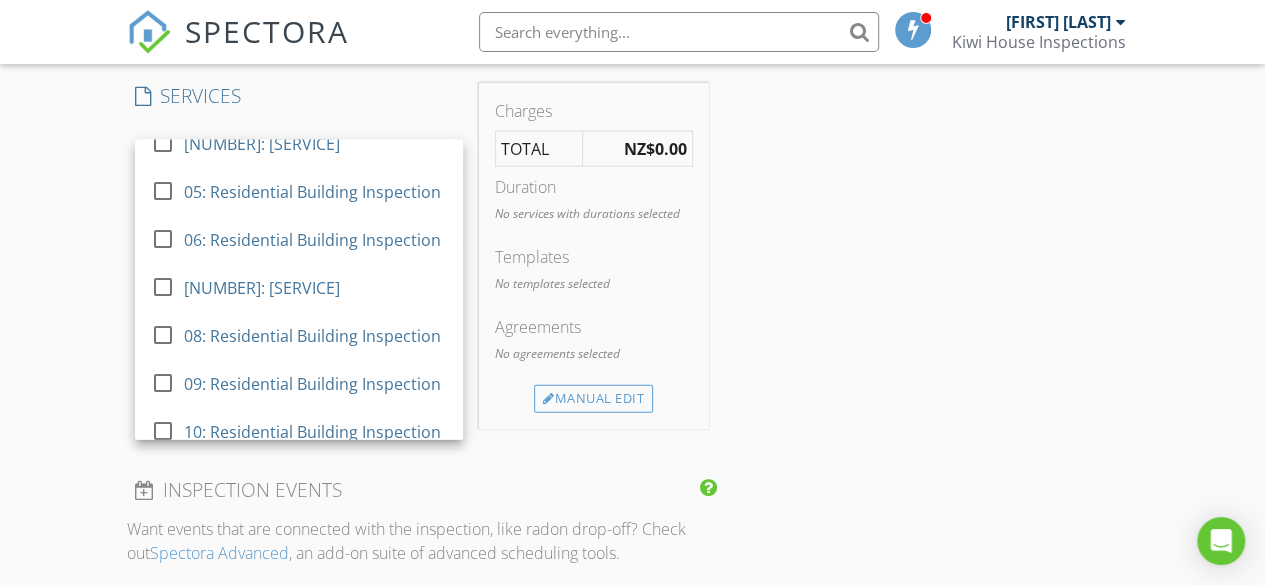 scroll, scrollTop: 189, scrollLeft: 0, axis: vertical 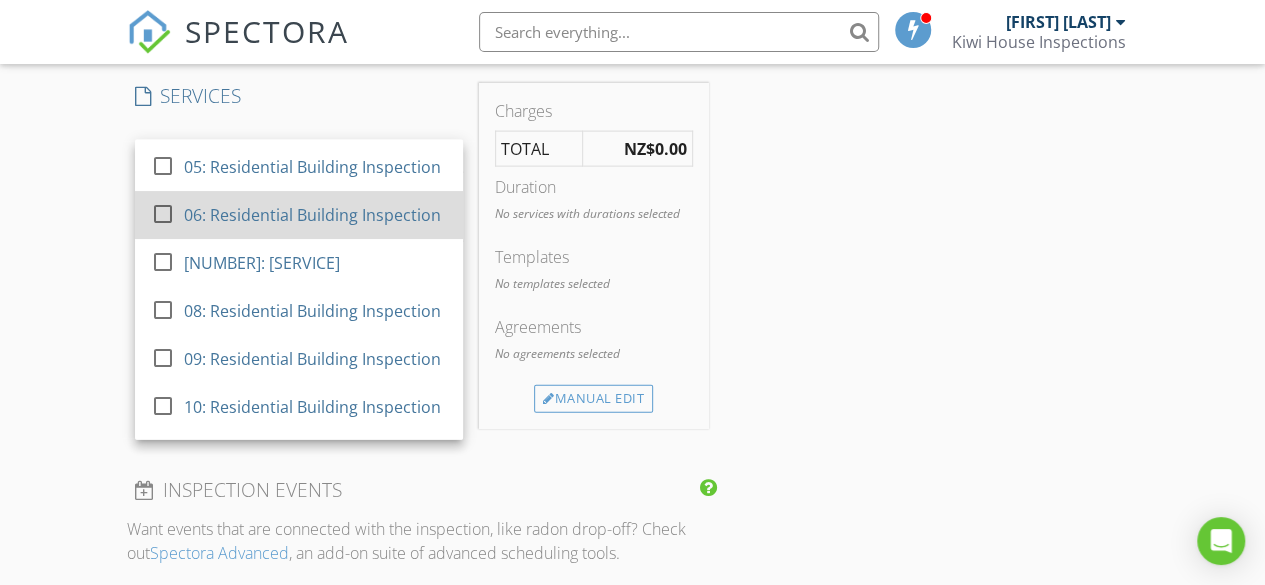 click at bounding box center (163, 213) 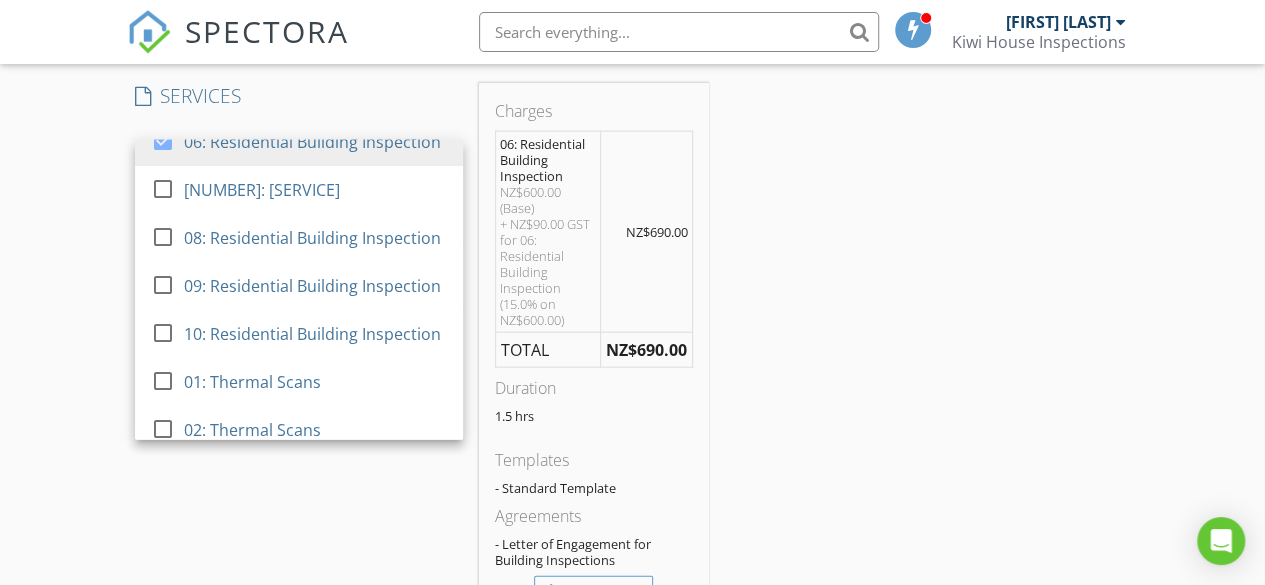 scroll, scrollTop: 266, scrollLeft: 0, axis: vertical 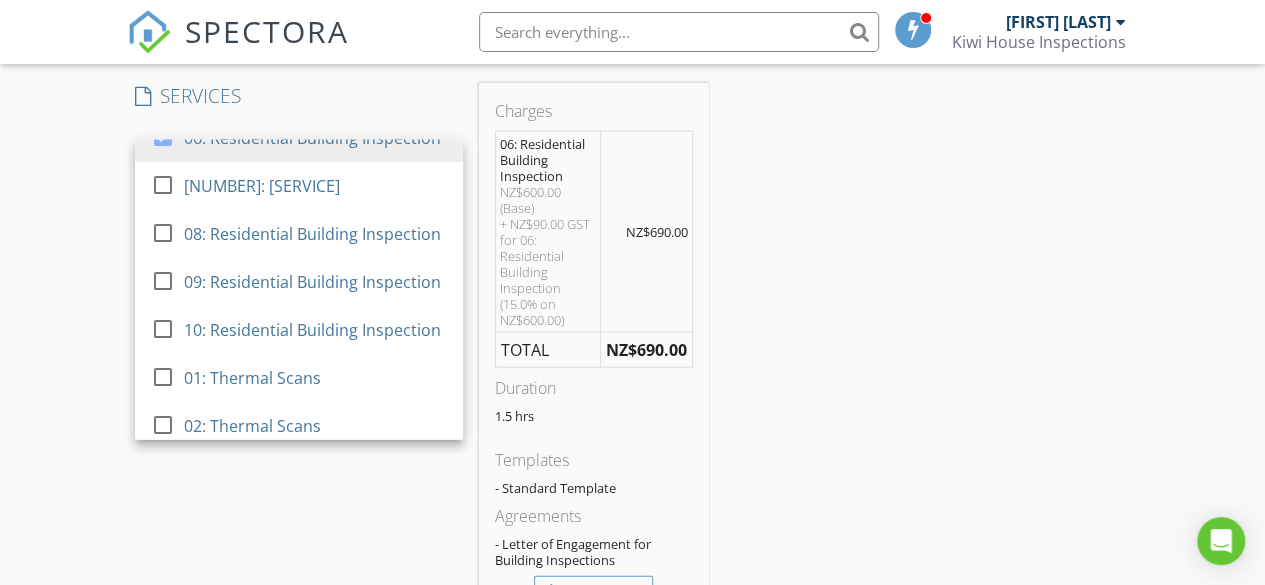 click on "INSPECTOR(S)
check_box   [FIRST] [LAST]   PRIMARY   [FIRST] [LAST] arrow_drop_down   check_box_outline_blank [FIRST] [LAST] specifically requested
Date/Time
[DATE] [TIME]
Location
Address Search       Address [NUMBER] [STREET]   Unit   City [CITY]   State [CITY]   Zip [POSTAL_CODE]     Square Meters (m²)   Year Built   Foundation arrow_drop_down     [FIRST] [LAST]     [DISTANCE]     ([TIME])
client
check_box Enable Client CC email for this inspection   Client Search     check_box_outline_blank Client is a Company/Organization     First Name [FIRST]   Last Name [LAST]   Email [EMAIL]   CC Email   Phone [PHONE]           Notes   Private Notes
client
Client Search     check_box_outline_blank Client is a Company/Organization     First Name [FIRST]   Last Name [LAST]   Email [EMAIL]   CC Email" at bounding box center (633, 89) 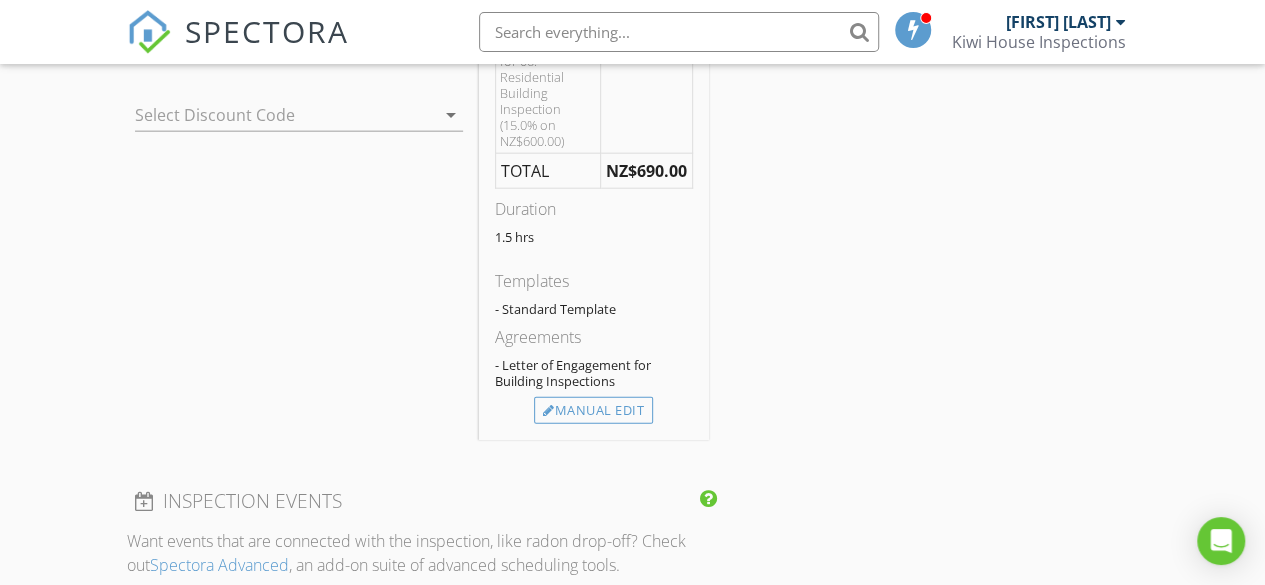 scroll, scrollTop: 2333, scrollLeft: 0, axis: vertical 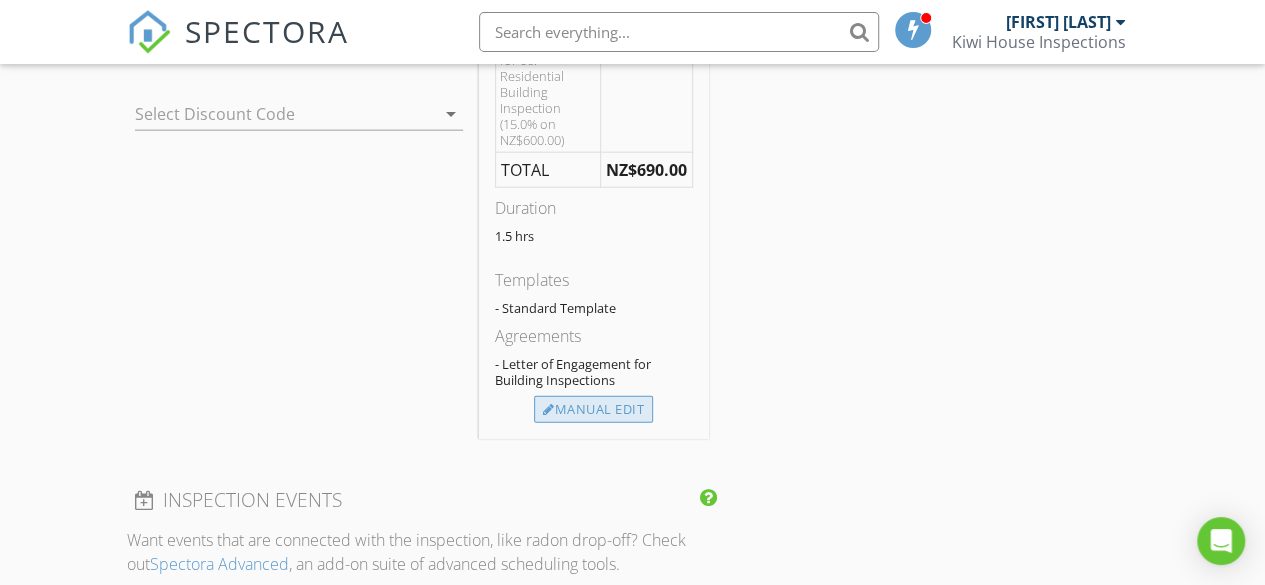 click on "Manual Edit" at bounding box center [593, 410] 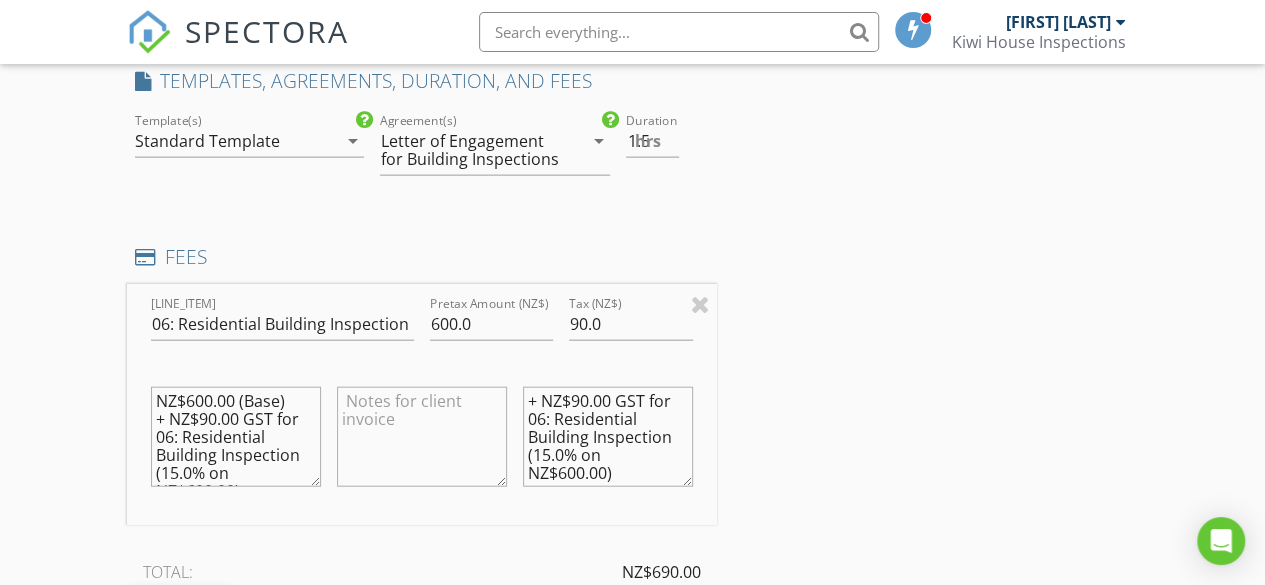 scroll, scrollTop: 2171, scrollLeft: 0, axis: vertical 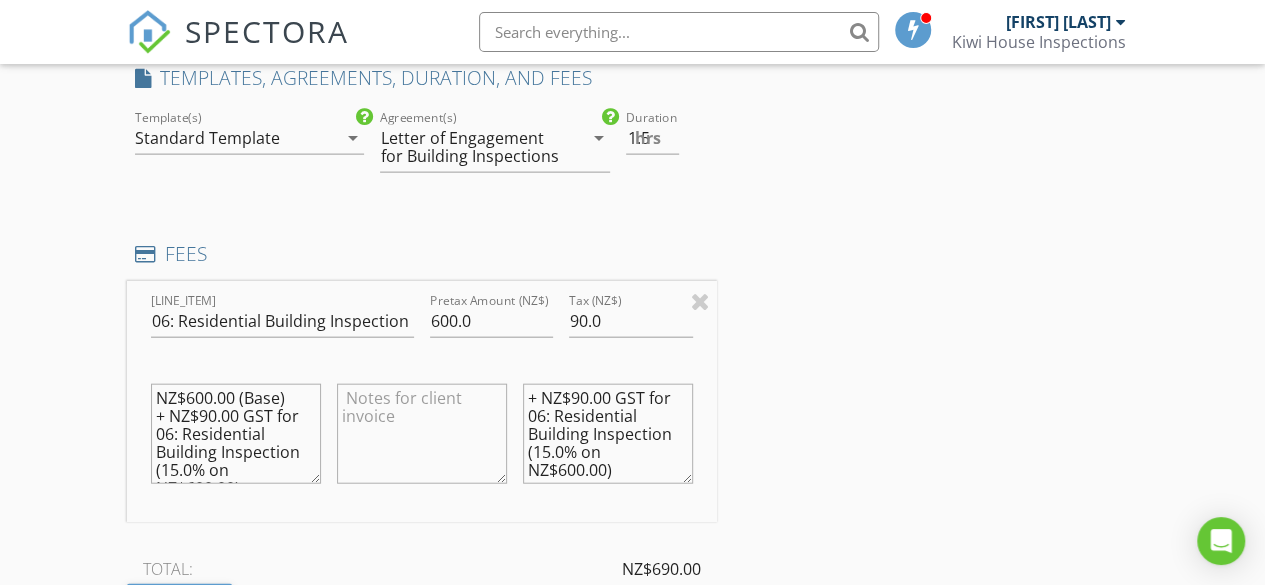 click on "arrow_drop_down" at bounding box center (352, 138) 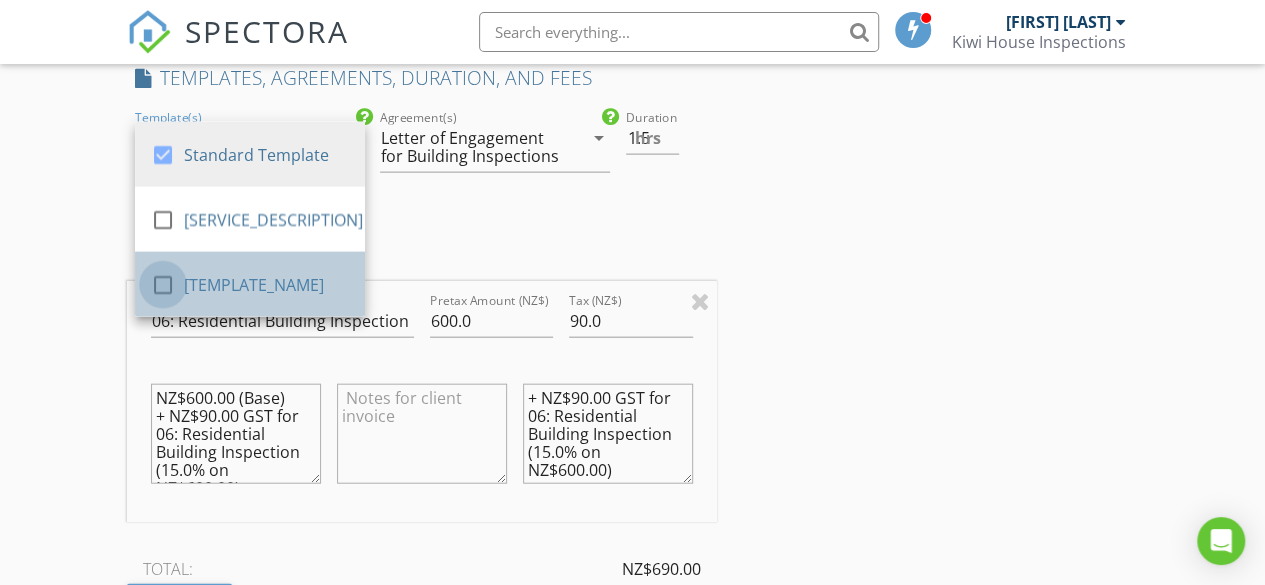 click at bounding box center [163, 285] 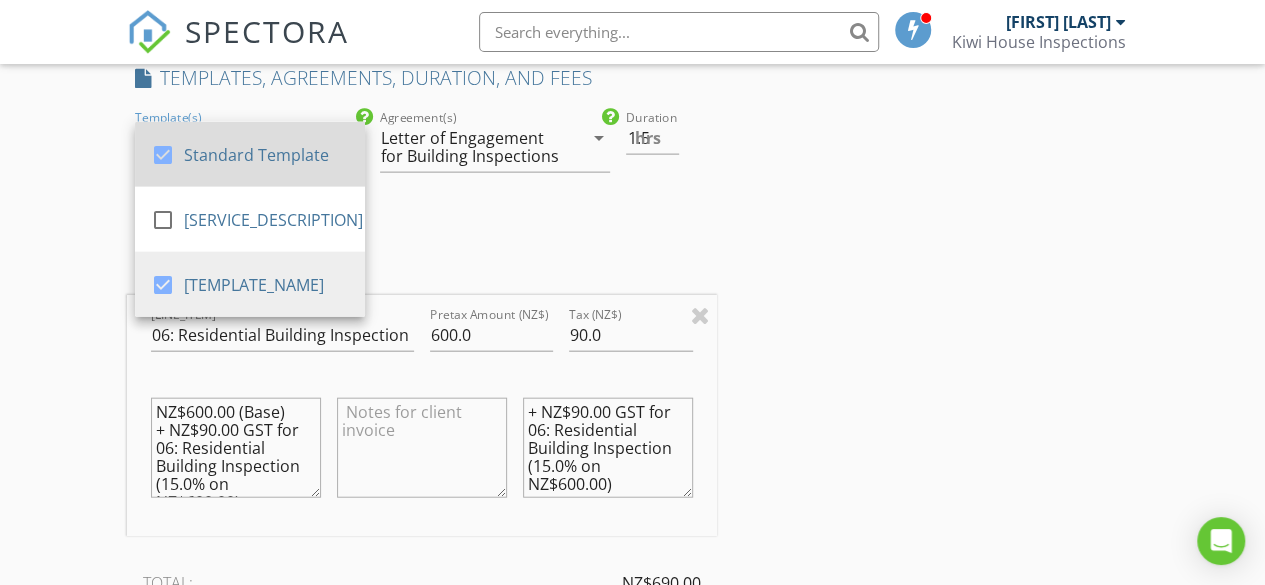 click at bounding box center (163, 155) 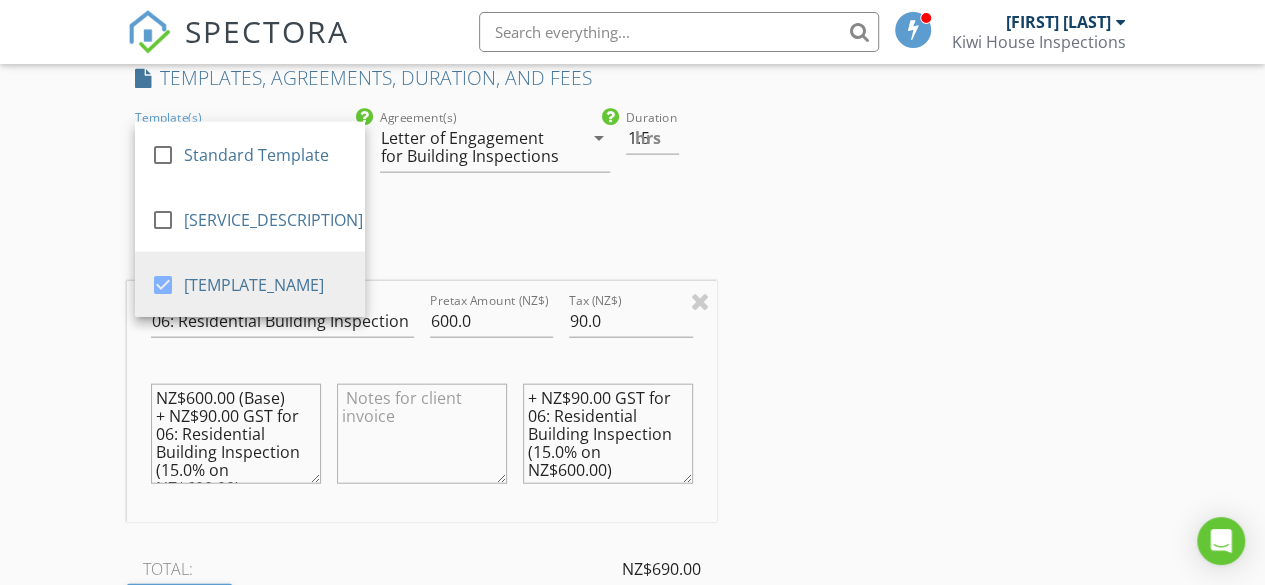 click on "INSPECTOR(S)
check_box   [FIRST] [LAST]   PRIMARY   [FIRST] [LAST] arrow_drop_down   check_box_outline_blank [FIRST] [LAST] specifically requested
Date/Time
[DATE] [TIME]
Location
Address Search       Address [NUMBER] [STREET]   Unit   City [CITY]   State [CITY]   Zip [POSTAL_CODE]     Square Meters (m²)   Year Built   Foundation arrow_drop_down     [FIRST] [LAST]     [DISTANCE]     ([TIME])
client
check_box Enable Client CC email for this inspection   Client Search     check_box_outline_blank Client is a Company/Organization     First Name [FIRST]   Last Name [LAST]   Email [EMAIL]   CC Email   Phone [PHONE]           Notes   Private Notes
client
Client Search     check_box_outline_blank Client is a Company/Organization     First Name [FIRST]   Last Name [LAST]   Email [EMAIL]   CC Email" at bounding box center [633, 94] 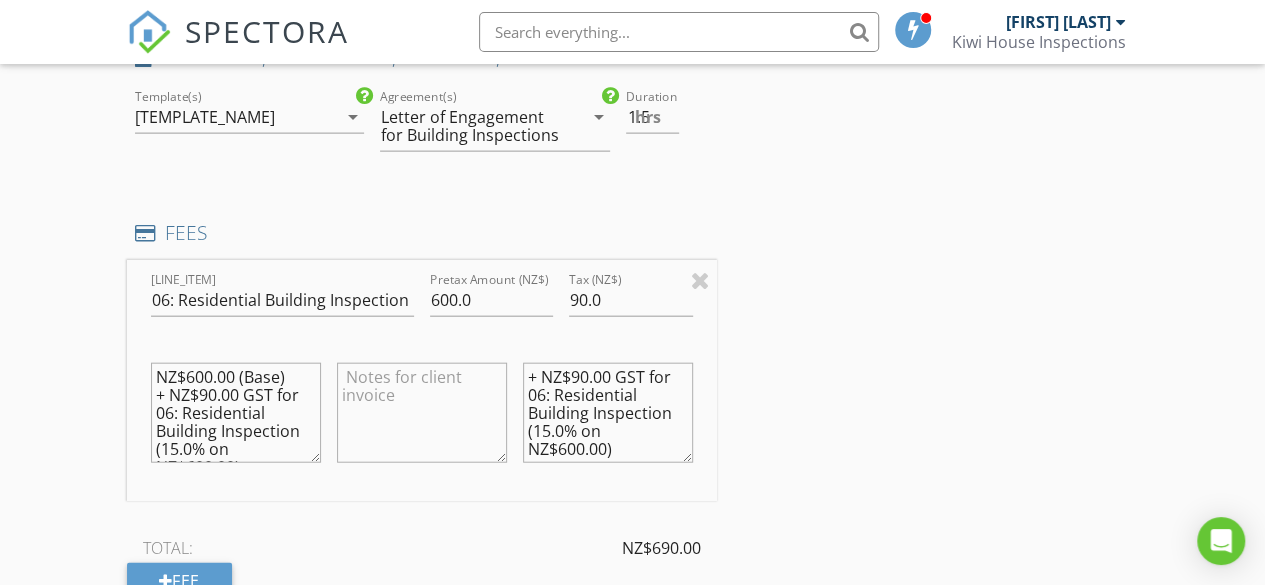 scroll, scrollTop: 2195, scrollLeft: 0, axis: vertical 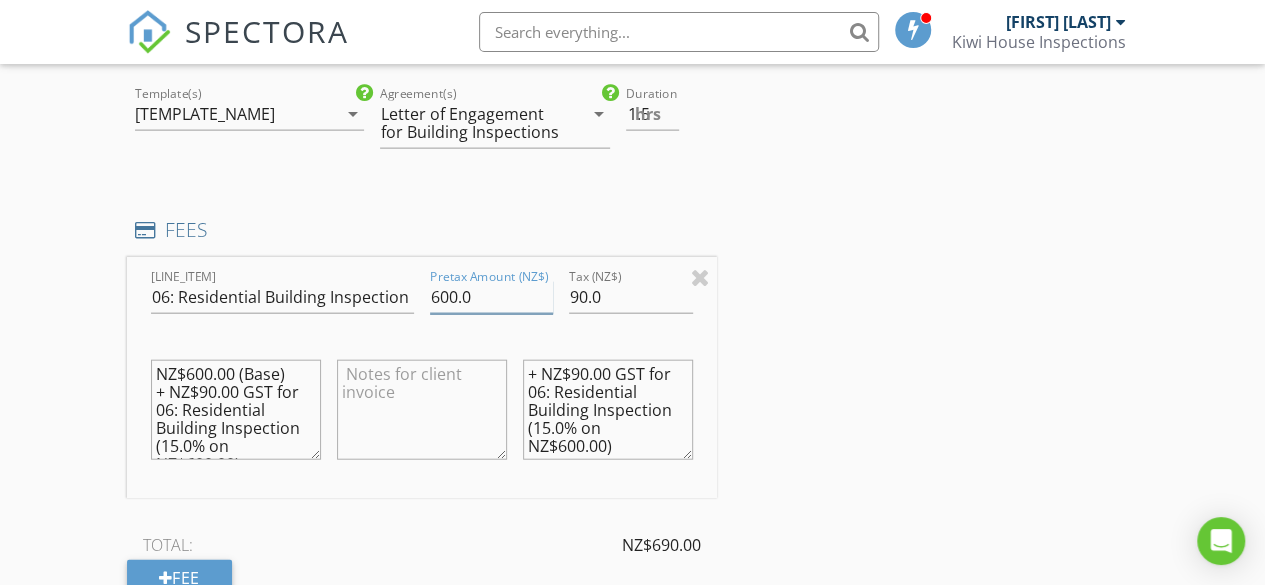 click on "600.0" at bounding box center [492, 297] 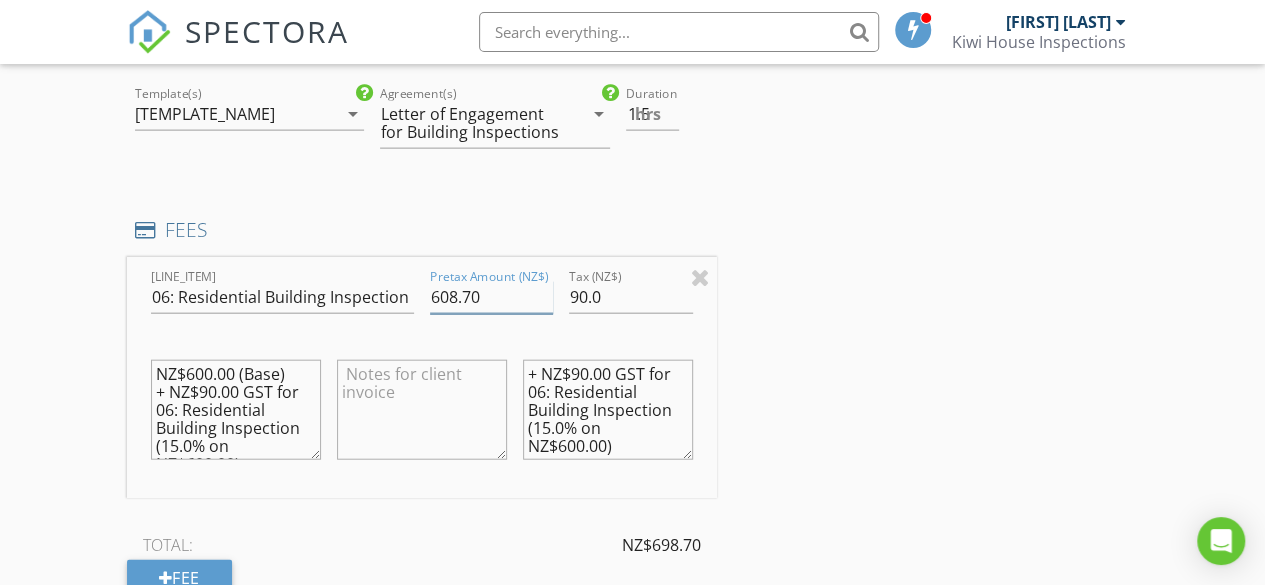 type on "608.70" 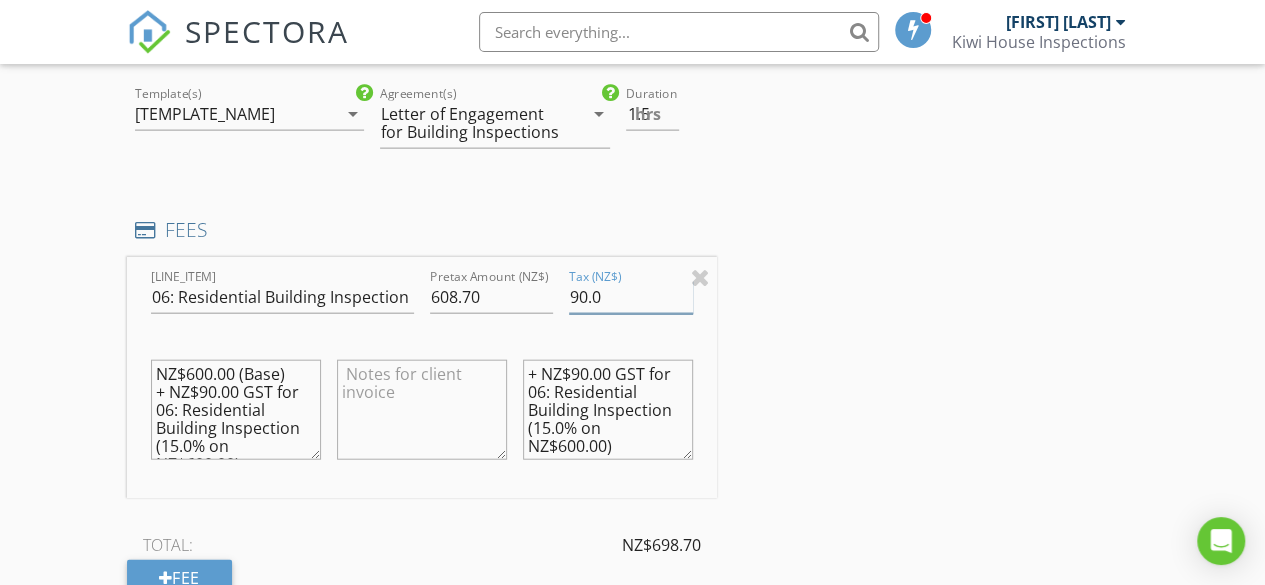 click on "90.0" at bounding box center [631, 297] 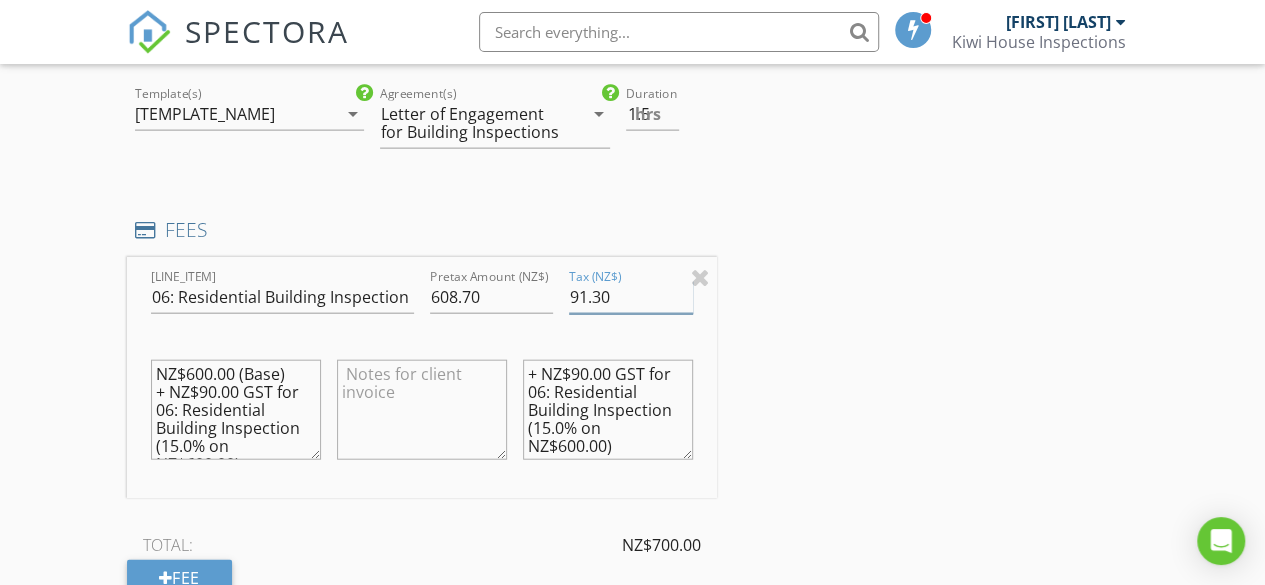 type on "91.30" 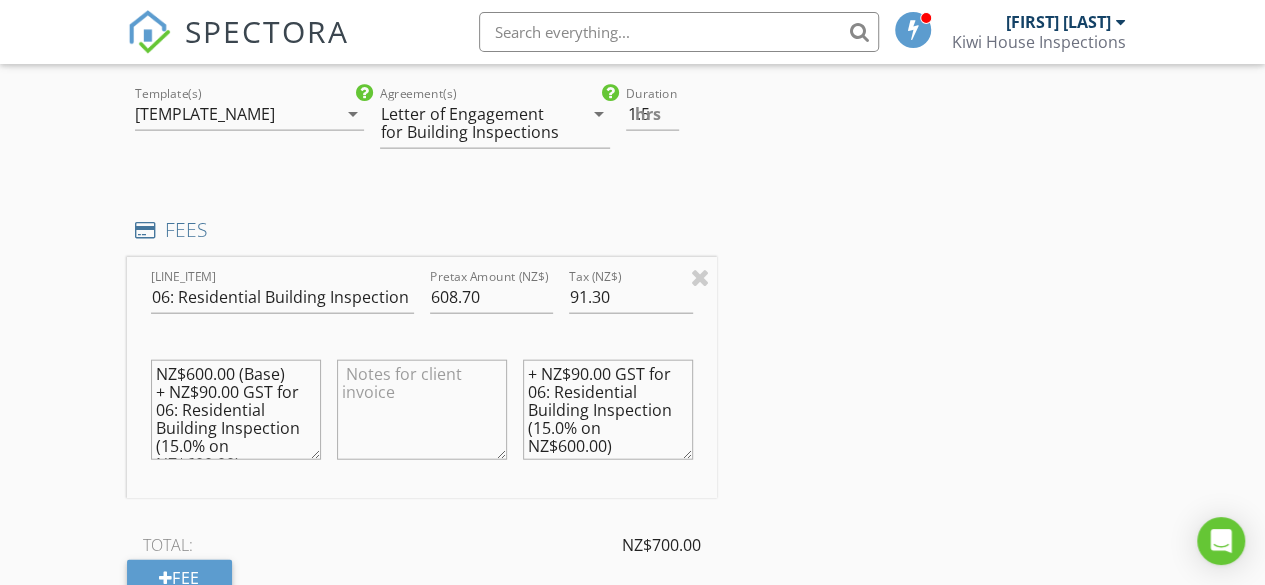 click on "NZ$600.00 (Base)
+ NZ$90.00 GST for 06: Residential Building Inspection (15.0% on NZ$600.00)" at bounding box center (236, 410) 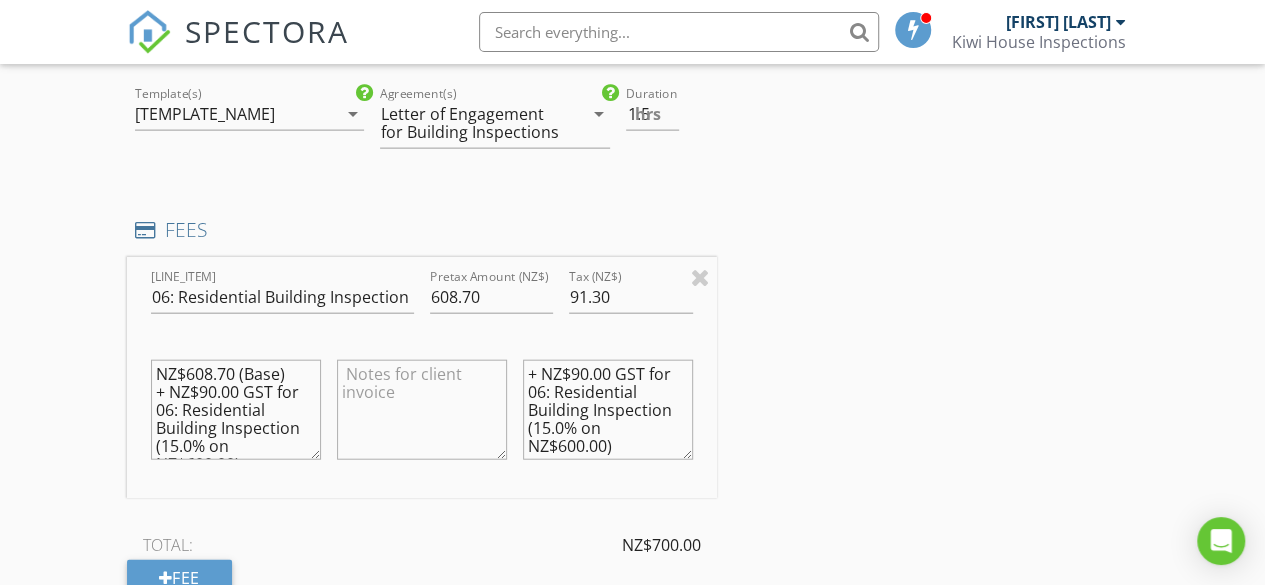click on "NZ$608.70 (Base)
+ NZ$90.00 GST for 06: Residential Building Inspection (15.0% on NZ$600.00)" at bounding box center (236, 410) 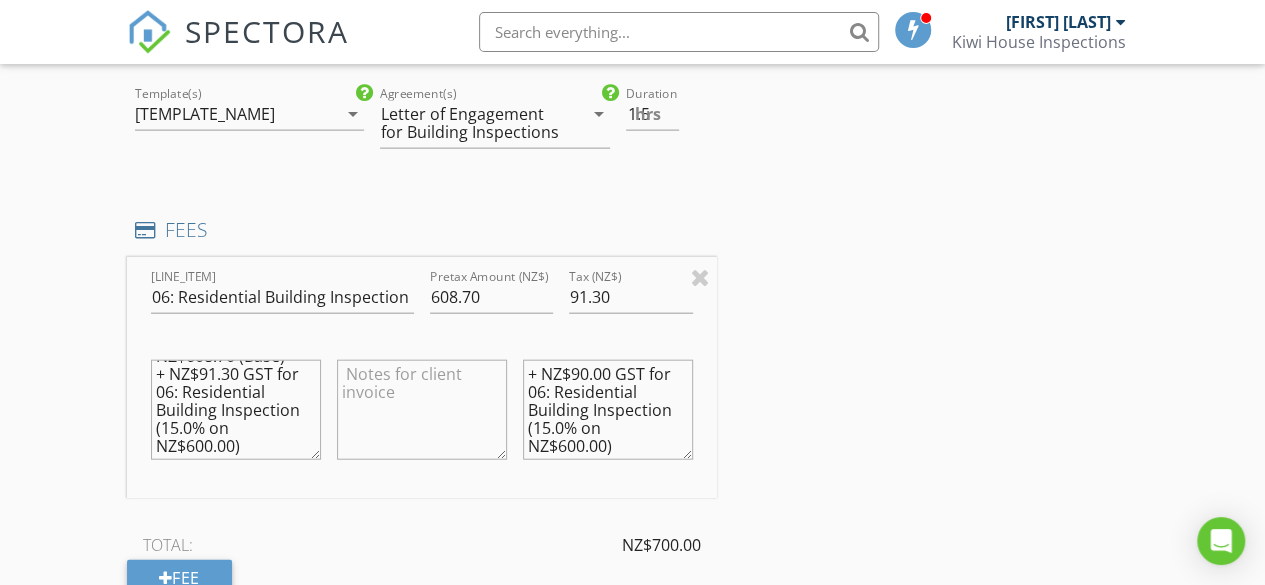 scroll, scrollTop: 35, scrollLeft: 0, axis: vertical 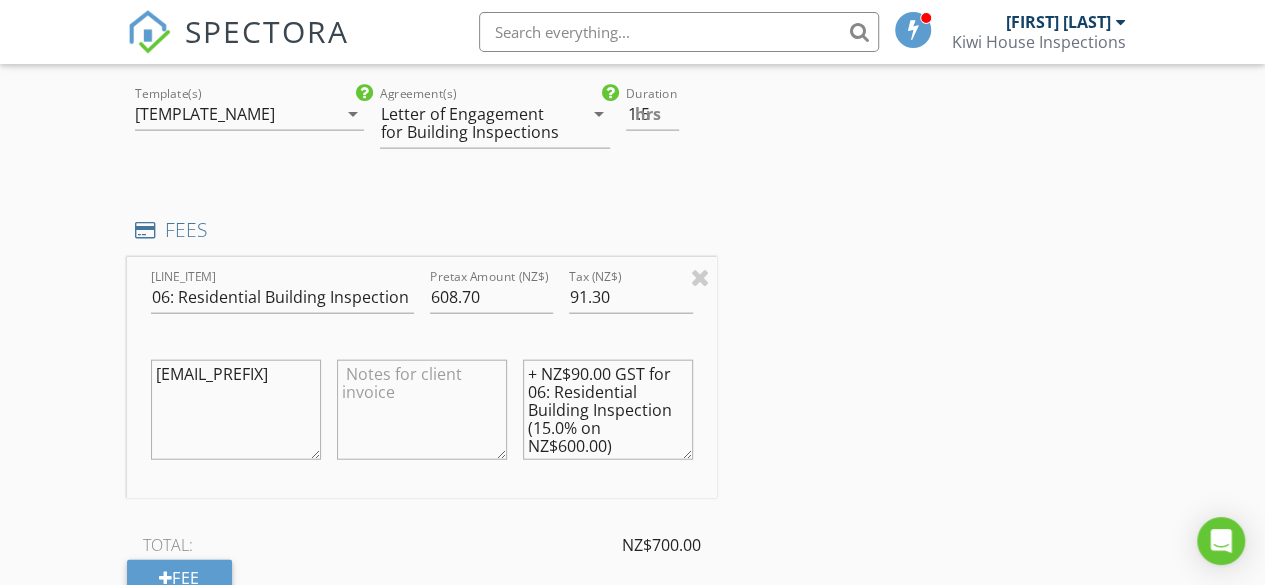 drag, startPoint x: 262, startPoint y: 427, endPoint x: 138, endPoint y: 388, distance: 129.98846 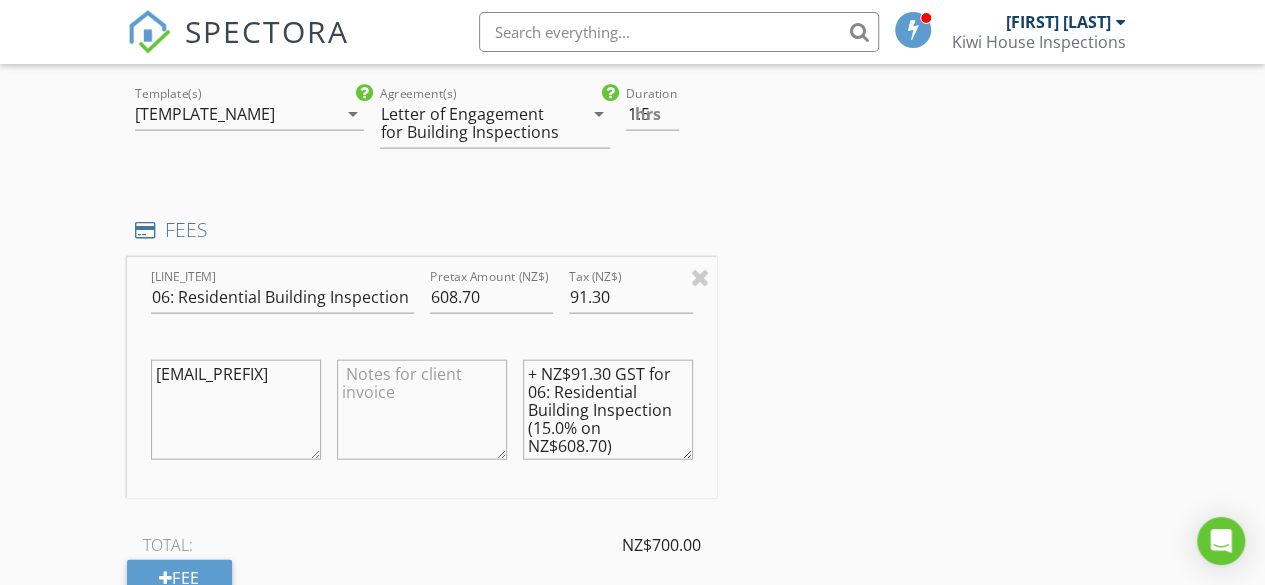 type on "+ NZ$91.30 GST for 06: Residential Building Inspection (15.0% on NZ$608.70)" 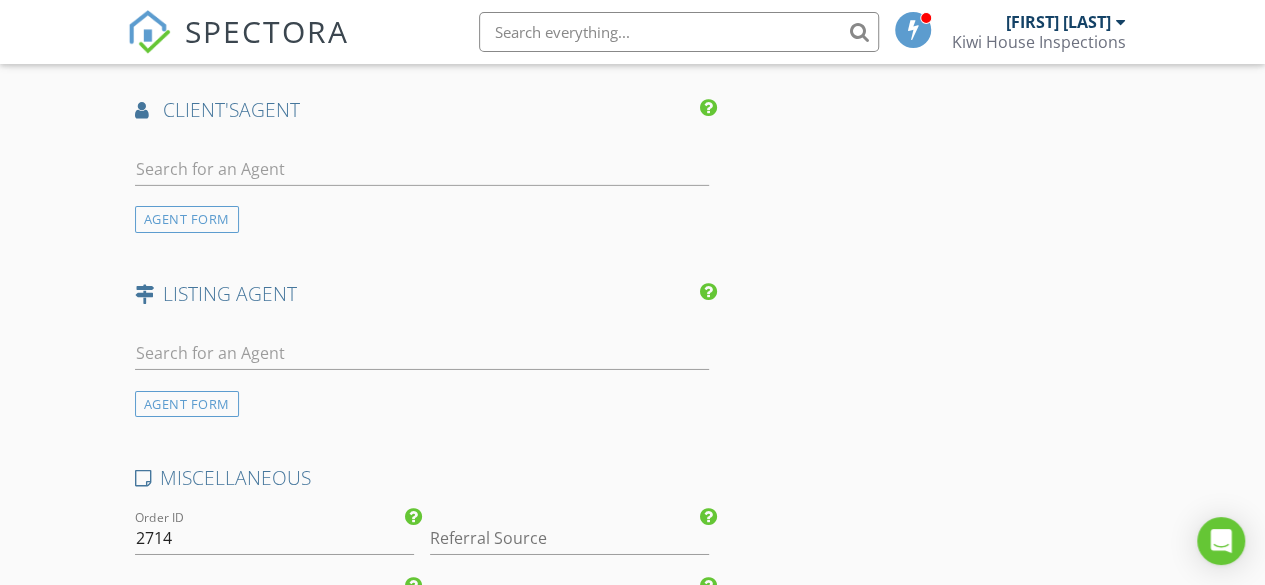 scroll, scrollTop: 3274, scrollLeft: 0, axis: vertical 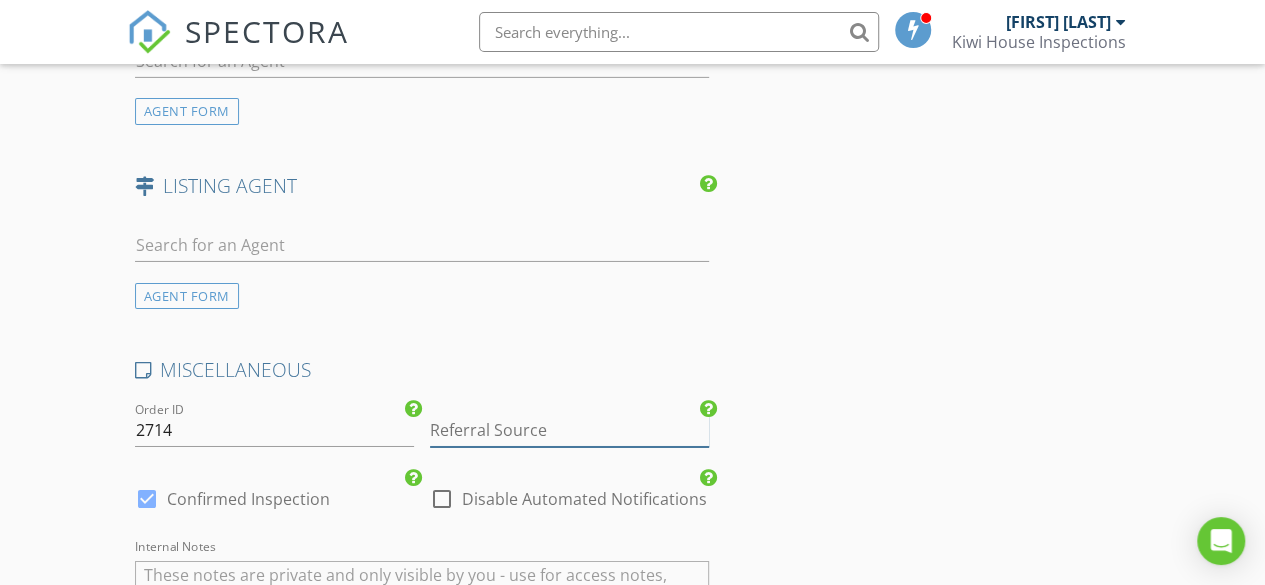 click at bounding box center [569, 430] 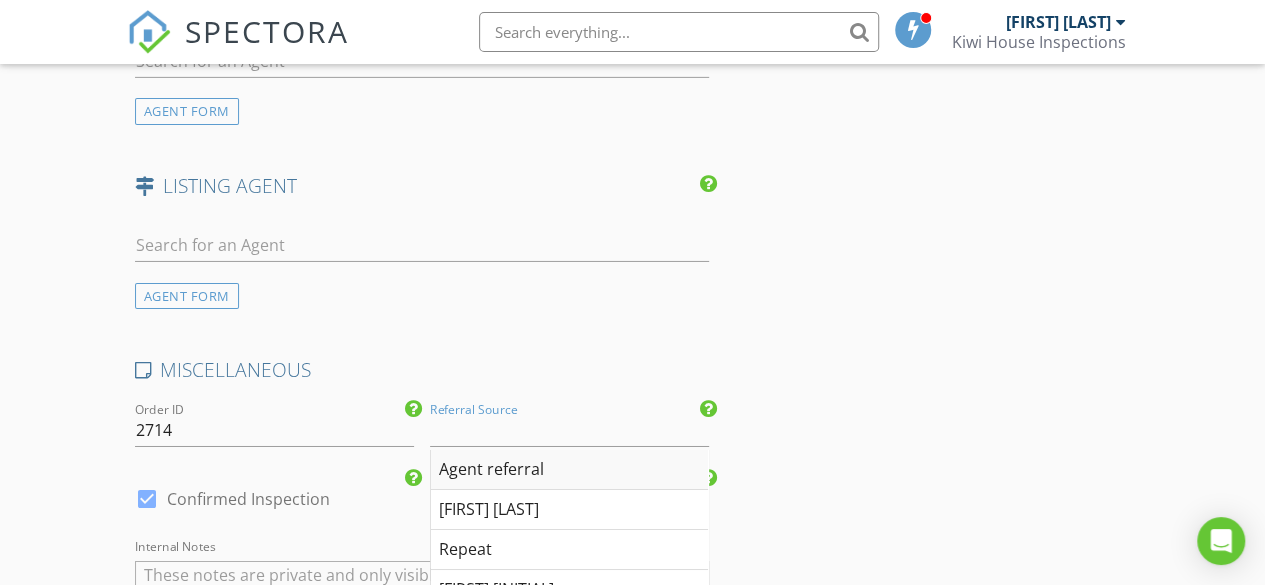 click on "Agent referral" at bounding box center (569, 470) 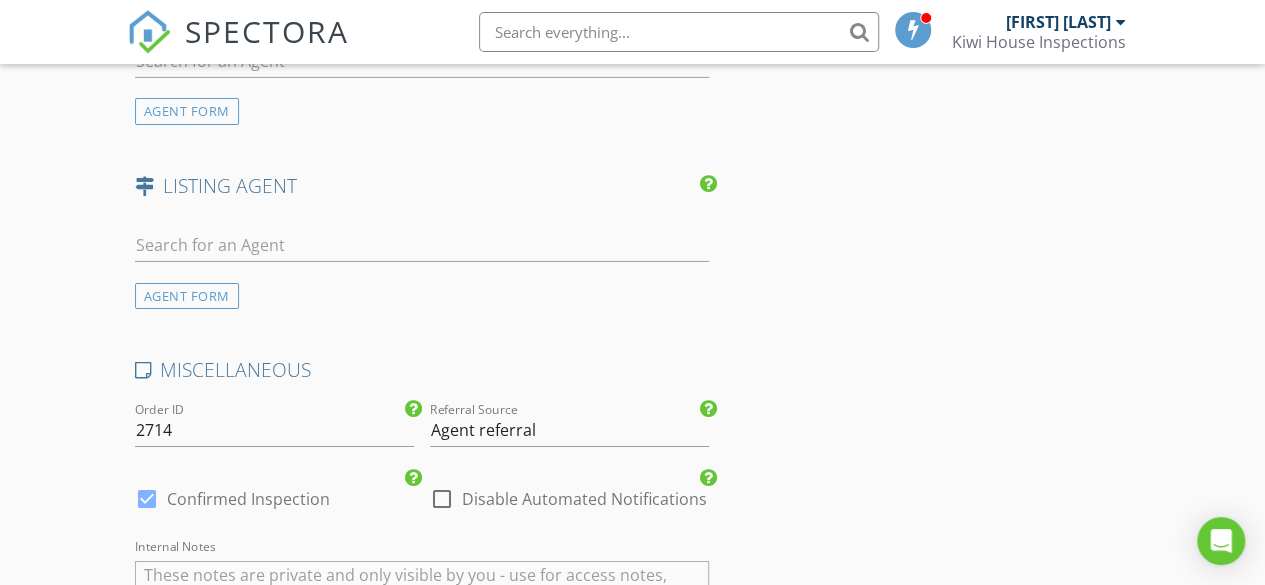 click on "INSPECTOR(S)
check_box   [FIRST] [LAST]   PRIMARY   [FIRST] [LAST] arrow_drop_down   check_box_outline_blank [FIRST] [LAST] specifically requested
Date/Time
[DATE] [TIME]
Location
Address Search       Address [NUMBER] [STREET]   Unit   City [CITY]   State [CITY]   Zip [POSTAL_CODE]     Square Meters (m²)   Year Built   Foundation arrow_drop_down     [FIRST] [LAST]     [DISTANCE]     ([TIME])
client
check_box Enable Client CC email for this inspection   Client Search     check_box_outline_blank Client is a Company/Organization     First Name [FIRST]   Last Name [LAST]   Email [EMAIL]   CC Email   Phone [PHONE]           Notes   Private Notes
client
Client Search     check_box_outline_blank Client is a Company/Organization     First Name [FIRST]   Last Name [LAST]   Email [EMAIL]   CC Email" at bounding box center [633, -1009] 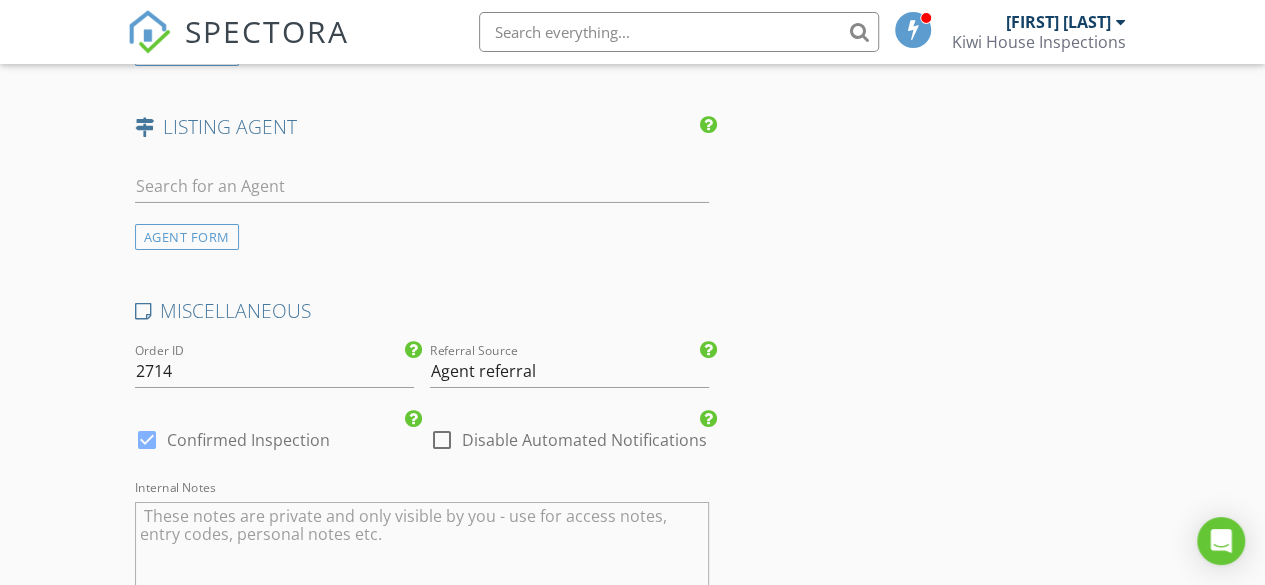 scroll, scrollTop: 3334, scrollLeft: 0, axis: vertical 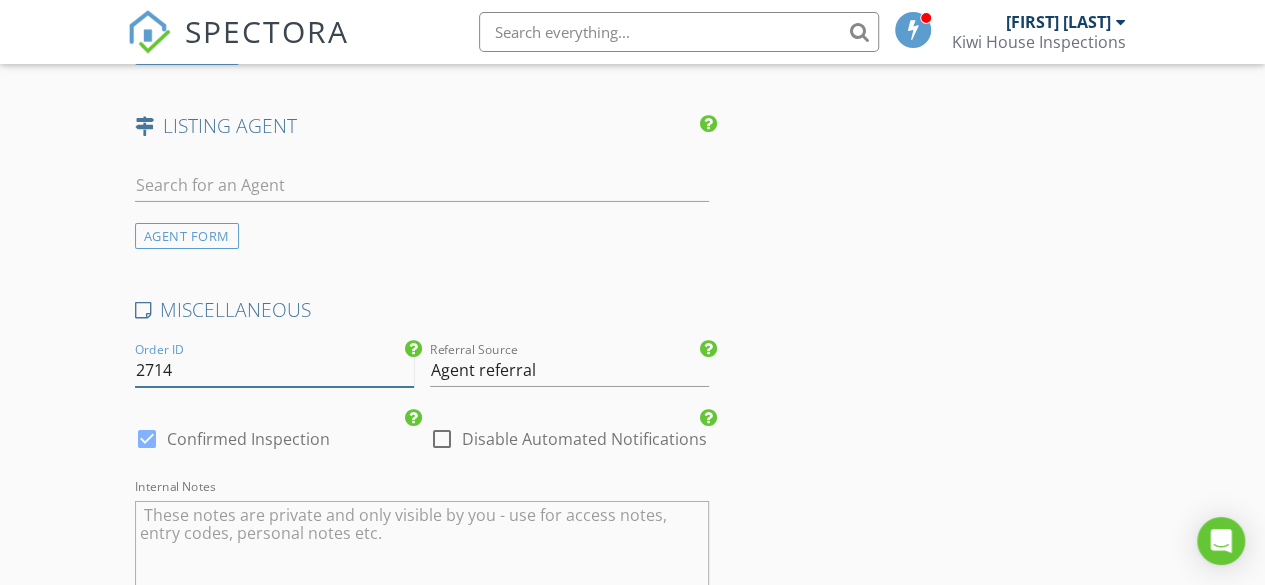 click on "2714" at bounding box center (274, 370) 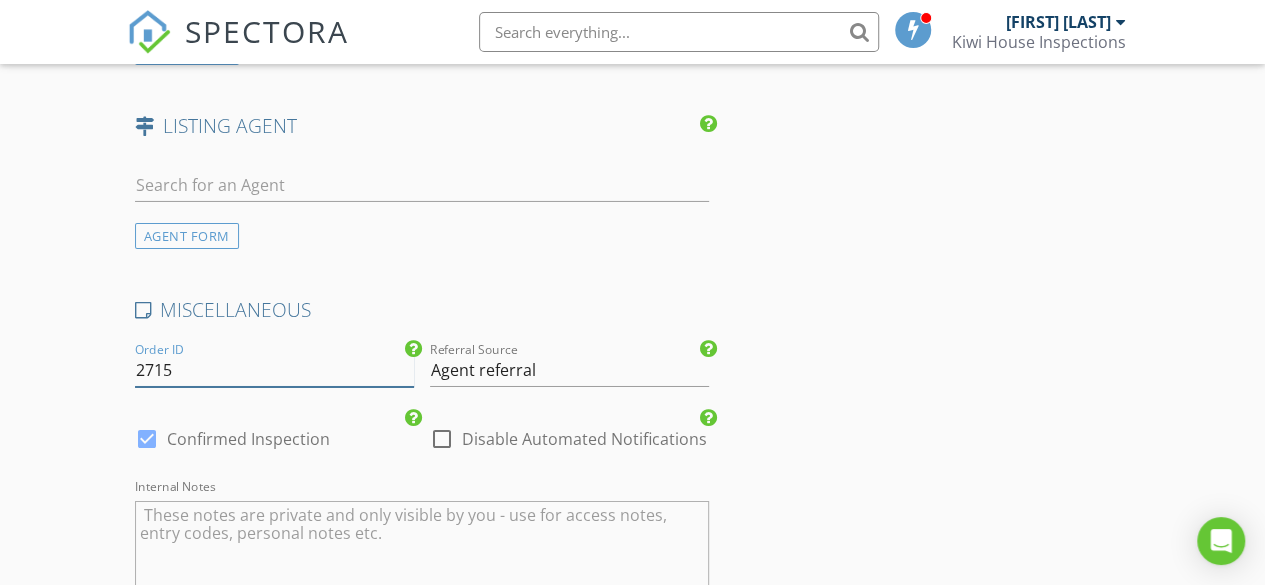 type on "2715" 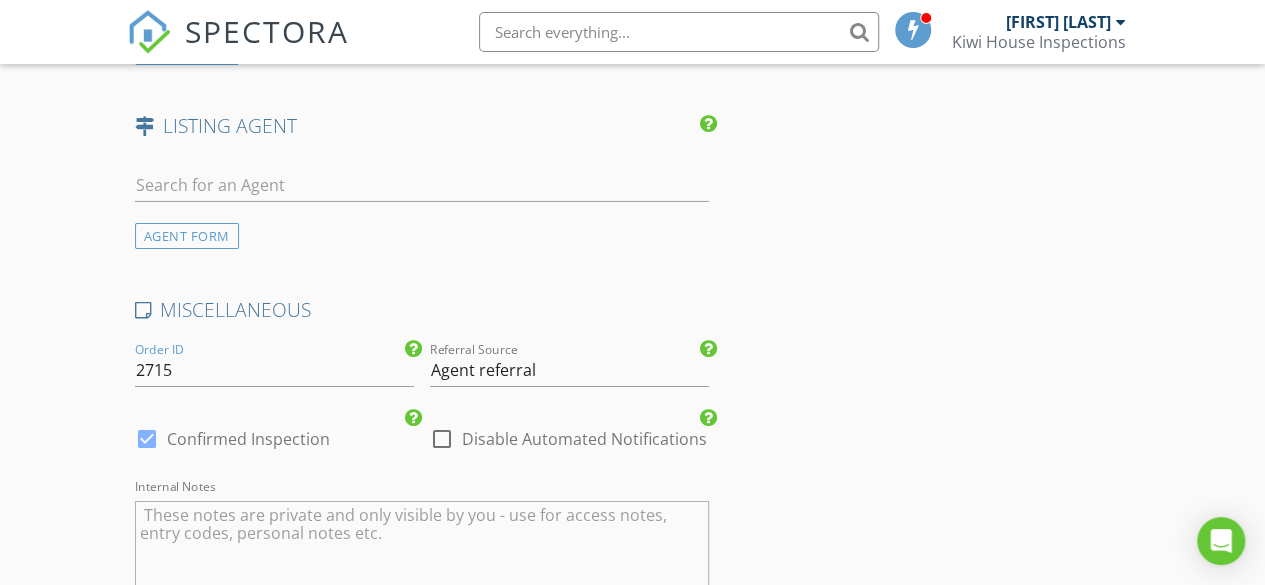 click on "INSPECTOR(S)
check_box   [FIRST] [LAST]   PRIMARY   [FIRST] [LAST] arrow_drop_down   check_box_outline_blank [FIRST] [LAST] specifically requested
Date/Time
[DATE] [TIME]
Location
Address Search       Address [NUMBER] [STREET]   Unit   City [CITY]   State [CITY]   Zip [POSTAL_CODE]     Square Meters (m²)   Year Built   Foundation arrow_drop_down     [FIRST] [LAST]     [DISTANCE]     ([TIME])
client
check_box Enable Client CC email for this inspection   Client Search     check_box_outline_blank Client is a Company/Organization     First Name [FIRST]   Last Name [LAST]   Email [EMAIL]   CC Email   Phone [PHONE]           Notes   Private Notes
client
Client Search     check_box_outline_blank Client is a Company/Organization     First Name [FIRST]   Last Name [LAST]   Email [EMAIL]   CC Email" at bounding box center (633, -1069) 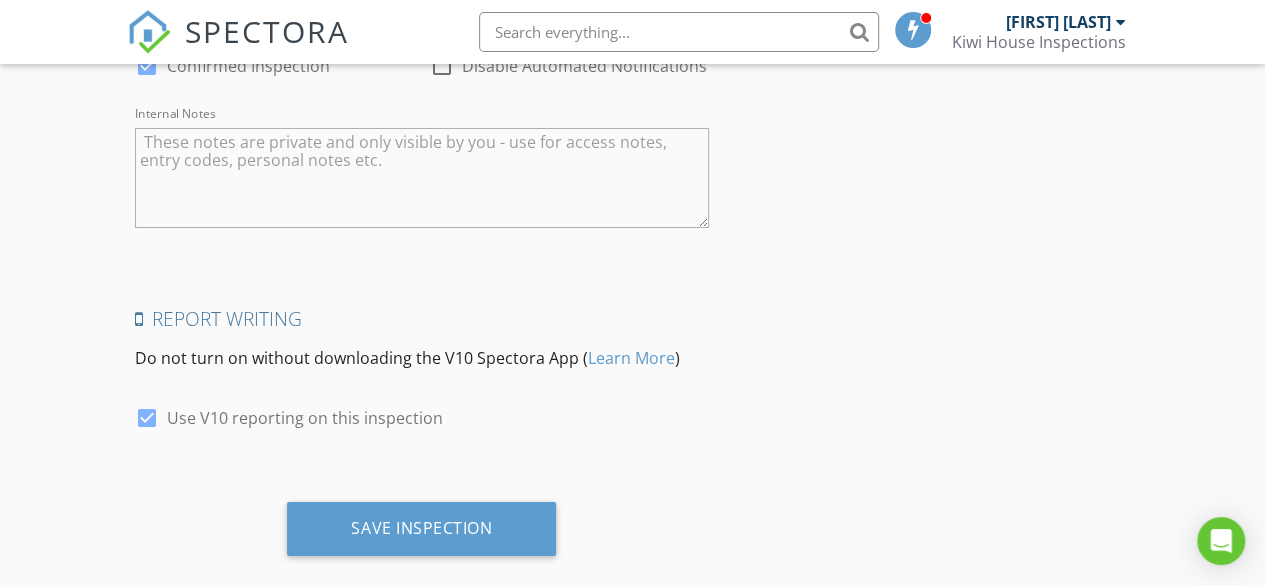 scroll, scrollTop: 3734, scrollLeft: 0, axis: vertical 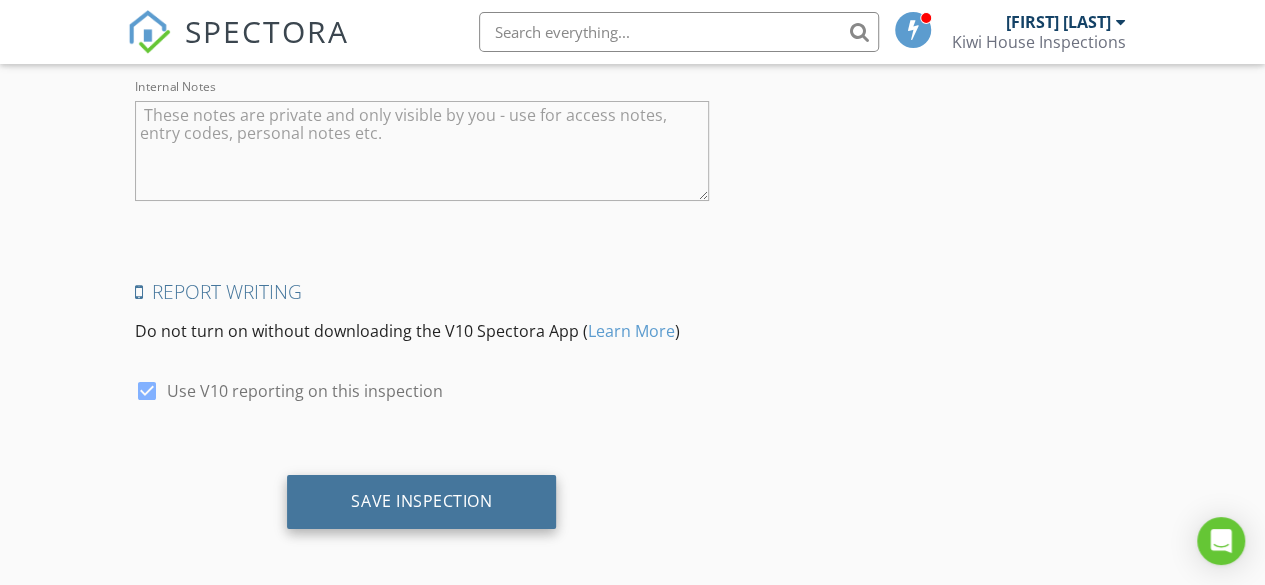 click on "Save Inspection" at bounding box center [421, 501] 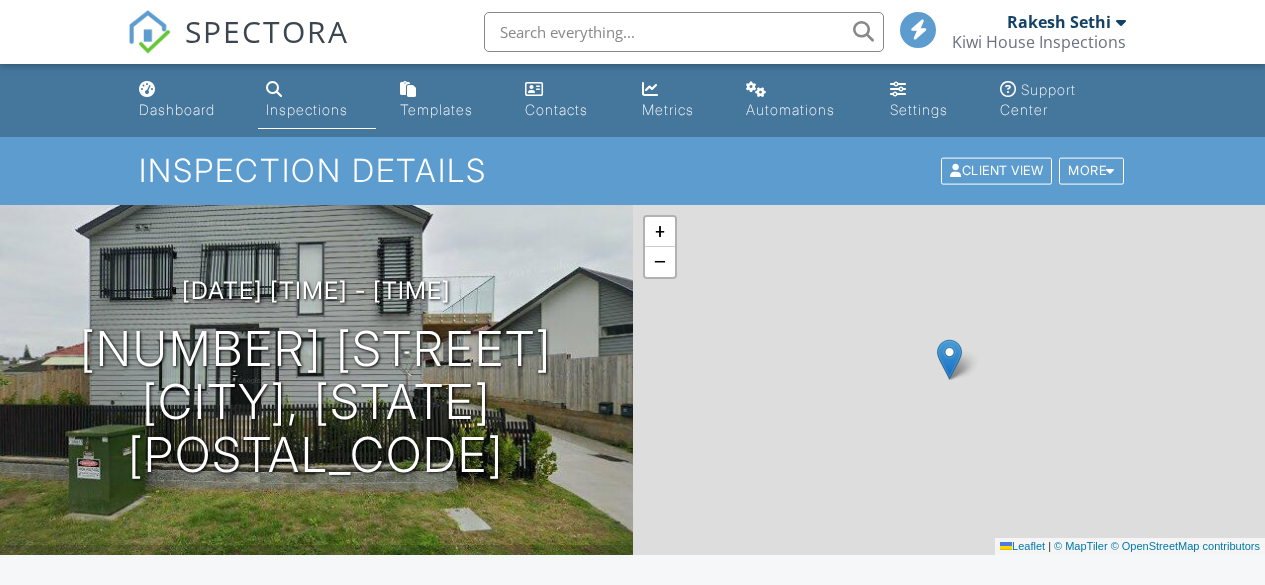 scroll, scrollTop: 0, scrollLeft: 0, axis: both 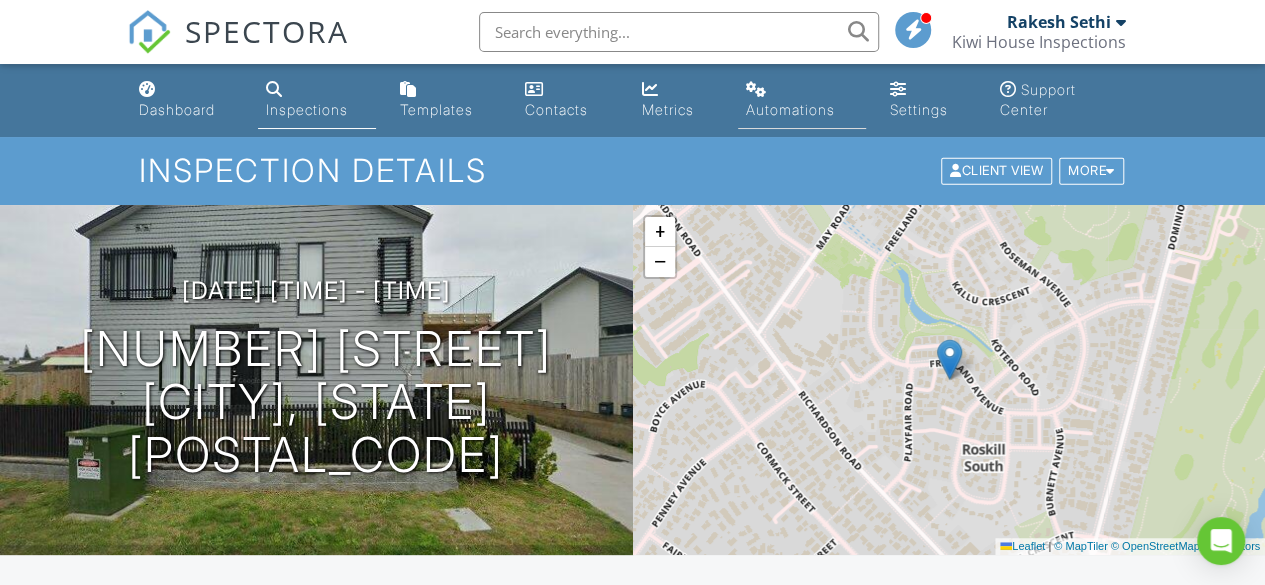 click on "Automations" at bounding box center (790, 109) 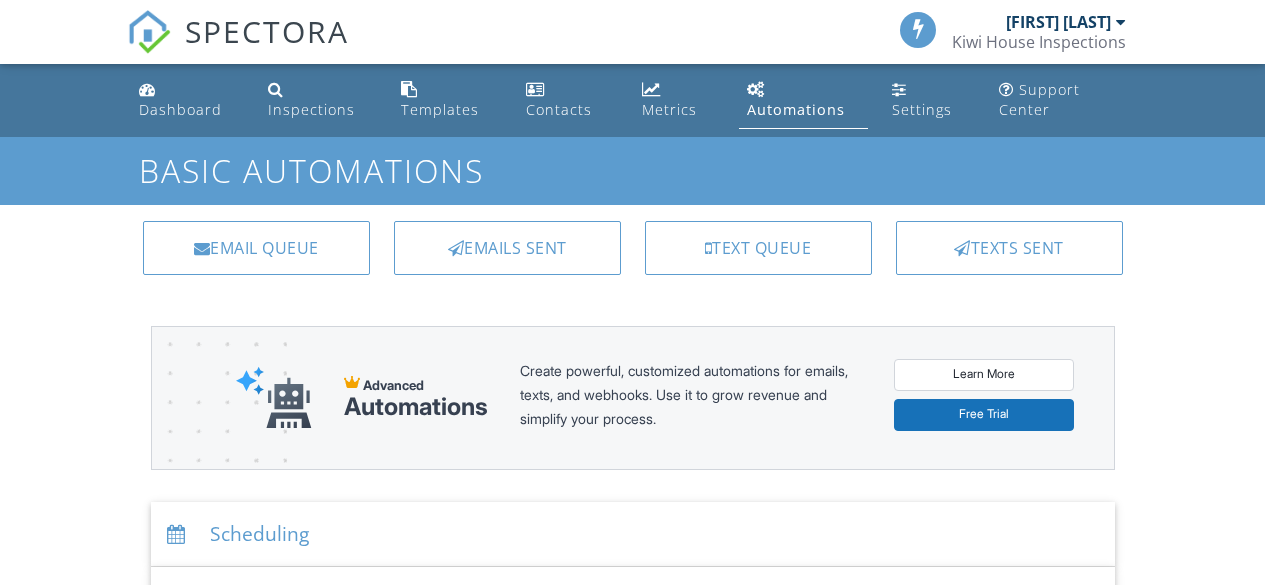 scroll, scrollTop: 0, scrollLeft: 0, axis: both 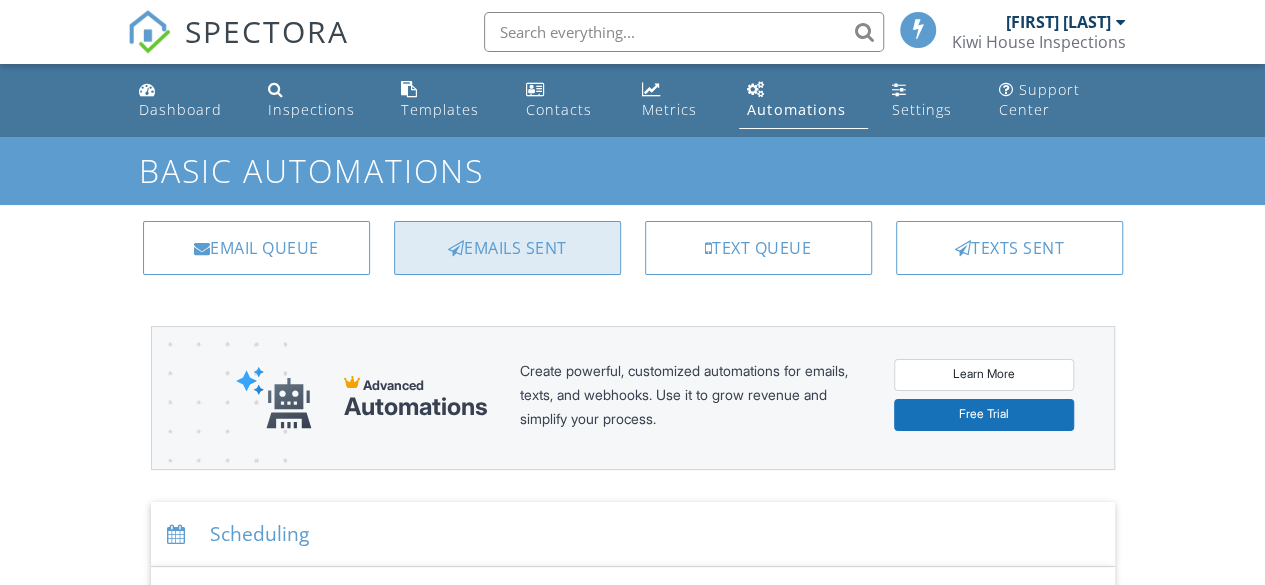 click on "Emails Sent" at bounding box center [507, 248] 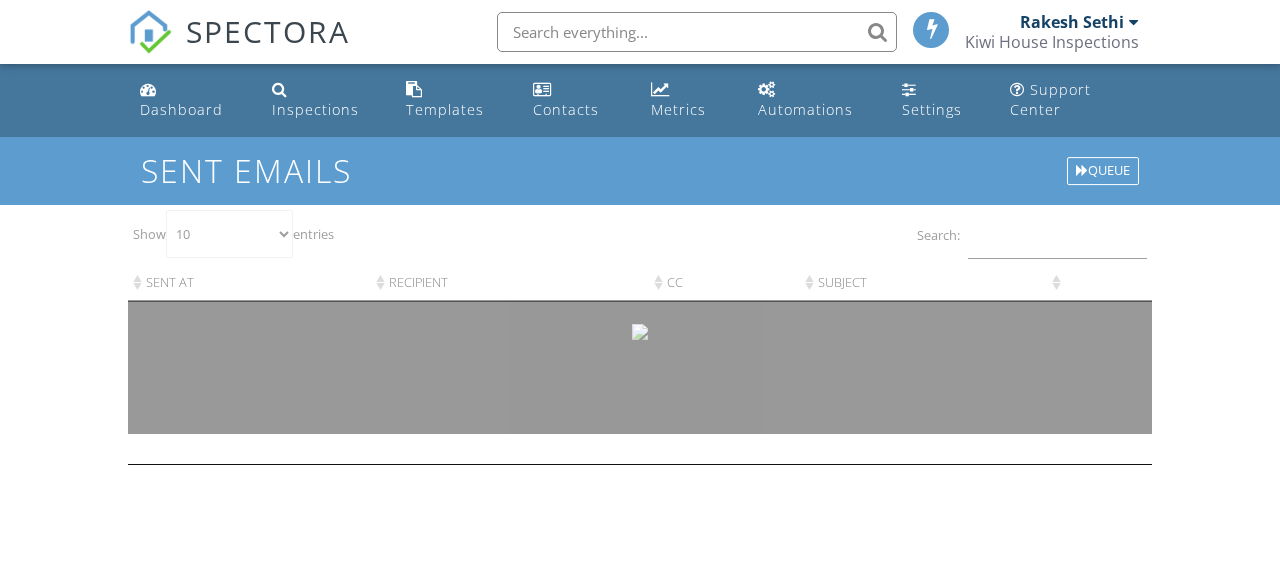scroll, scrollTop: 0, scrollLeft: 0, axis: both 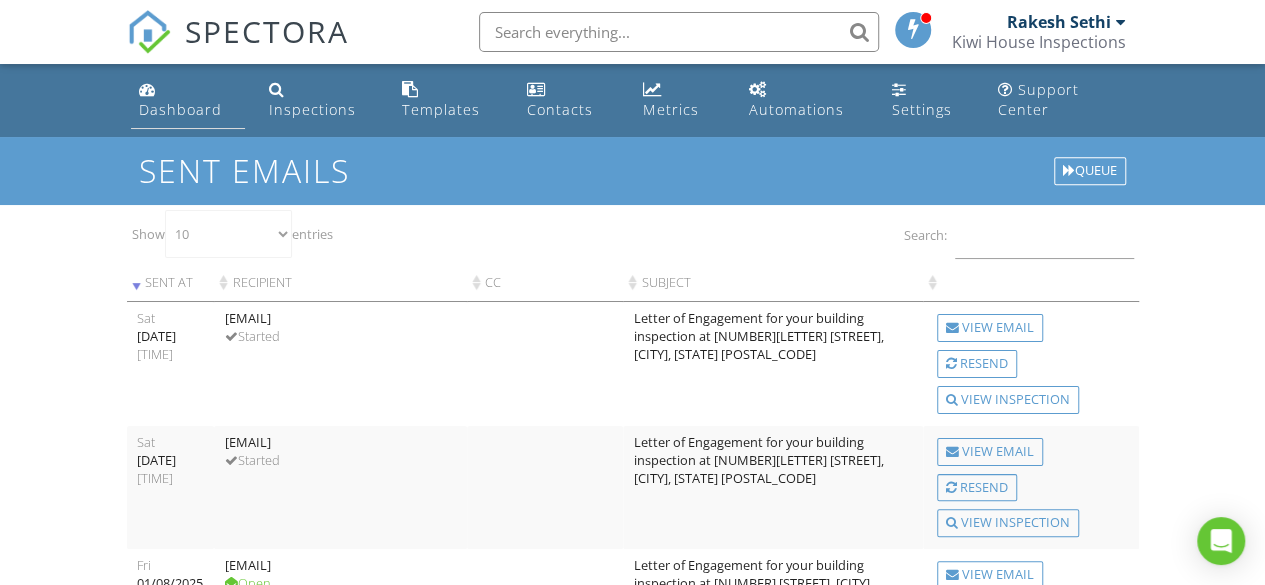 click on "Dashboard" at bounding box center (180, 109) 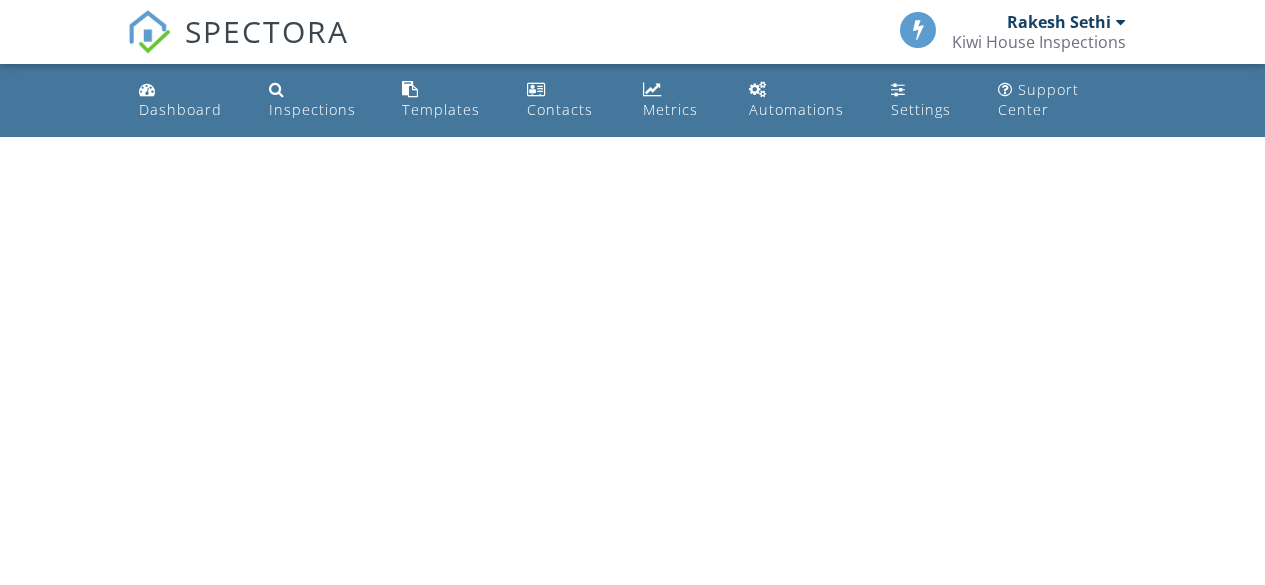 scroll, scrollTop: 0, scrollLeft: 0, axis: both 